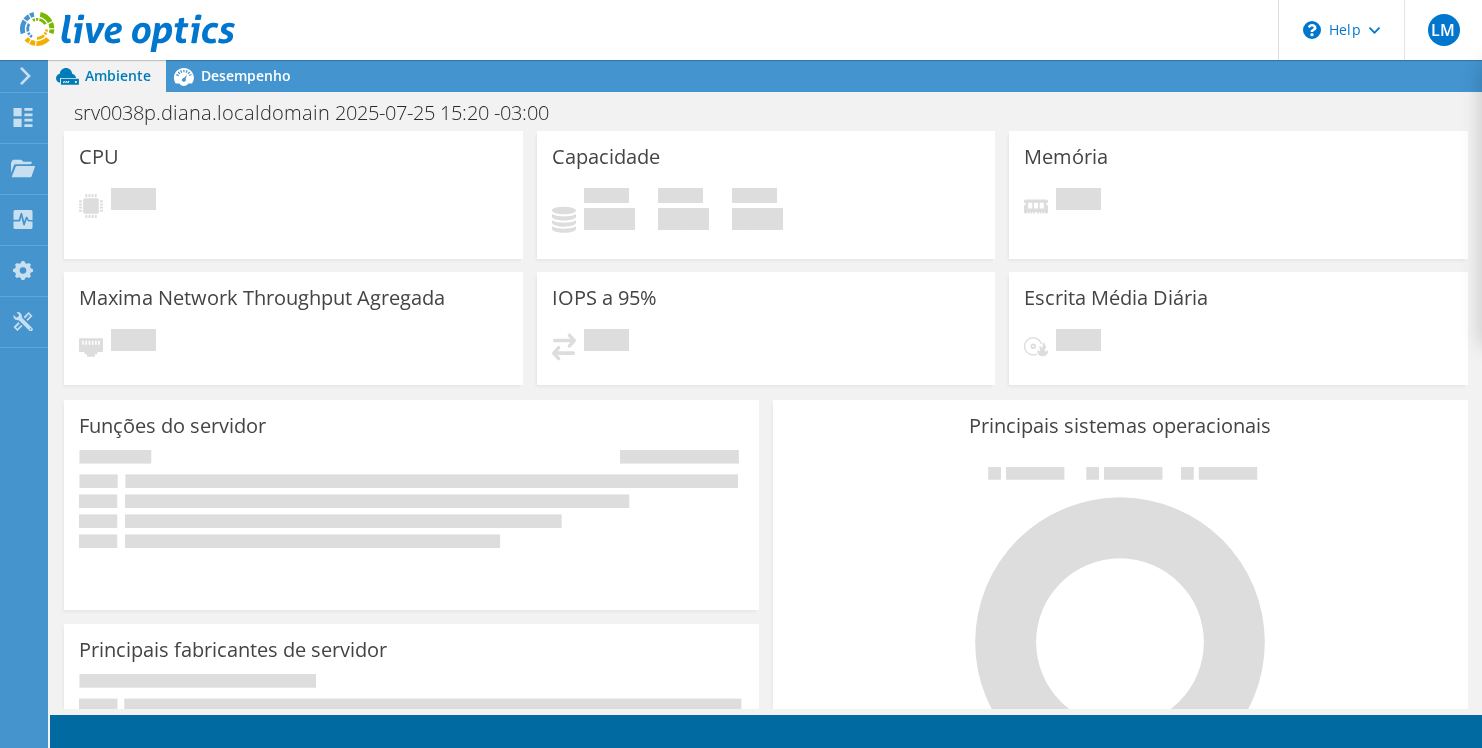 scroll, scrollTop: 0, scrollLeft: 0, axis: both 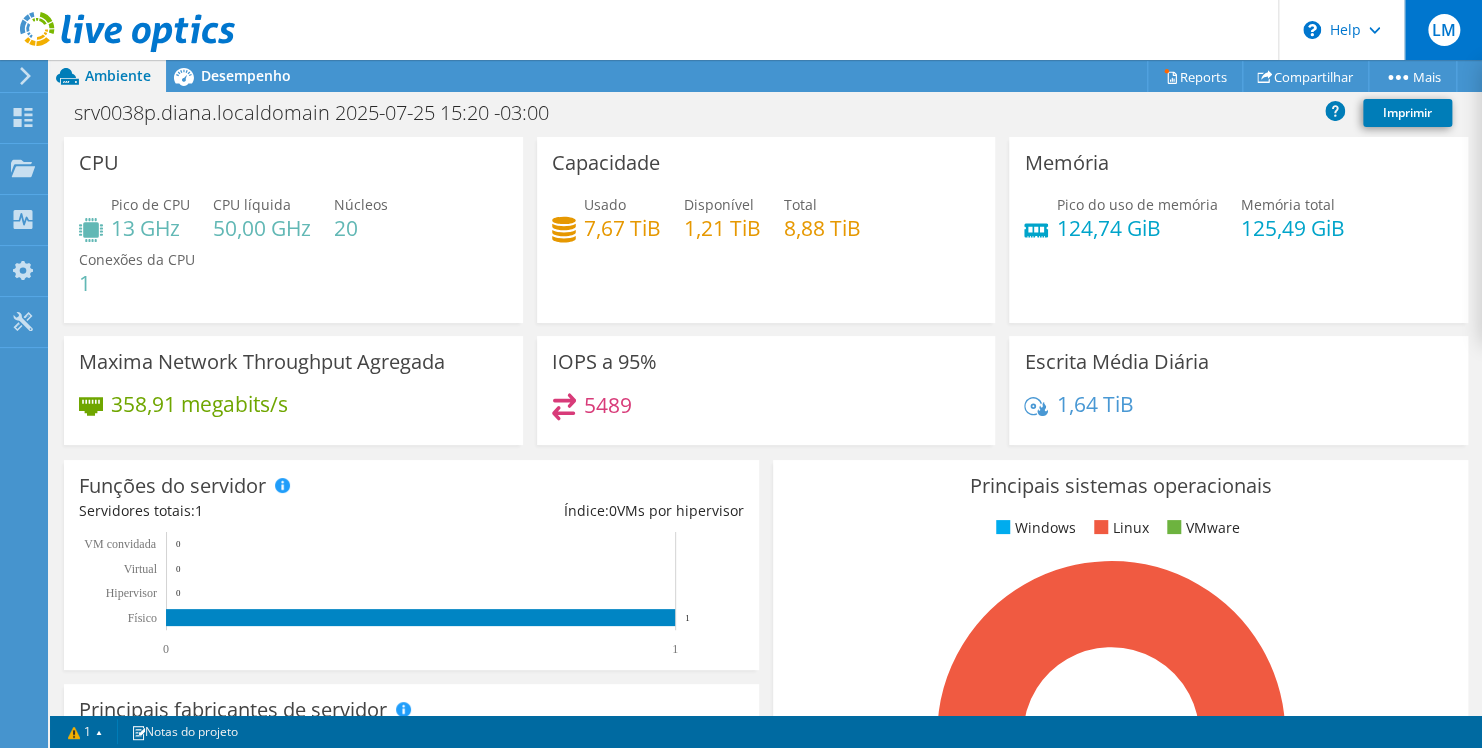 click on "LM" at bounding box center (1443, 30) 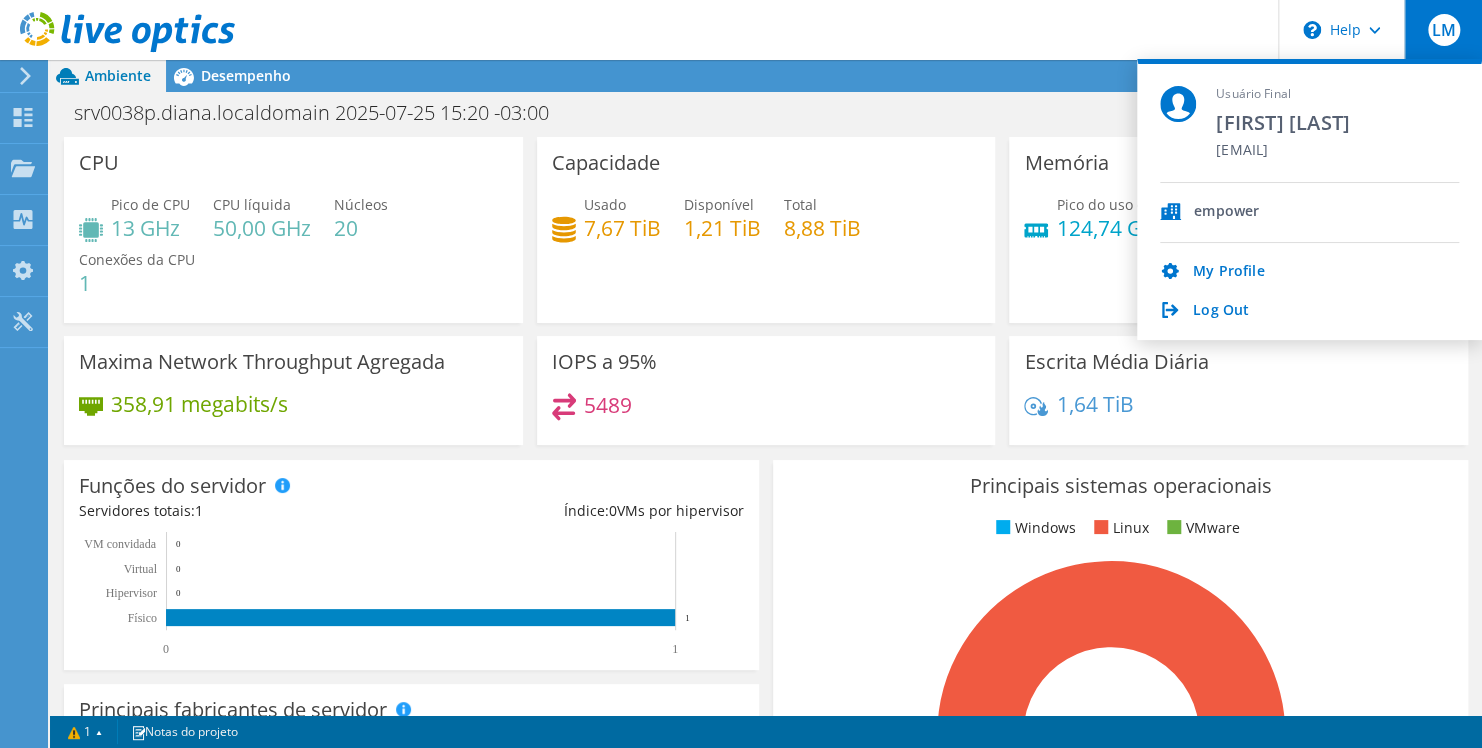 click 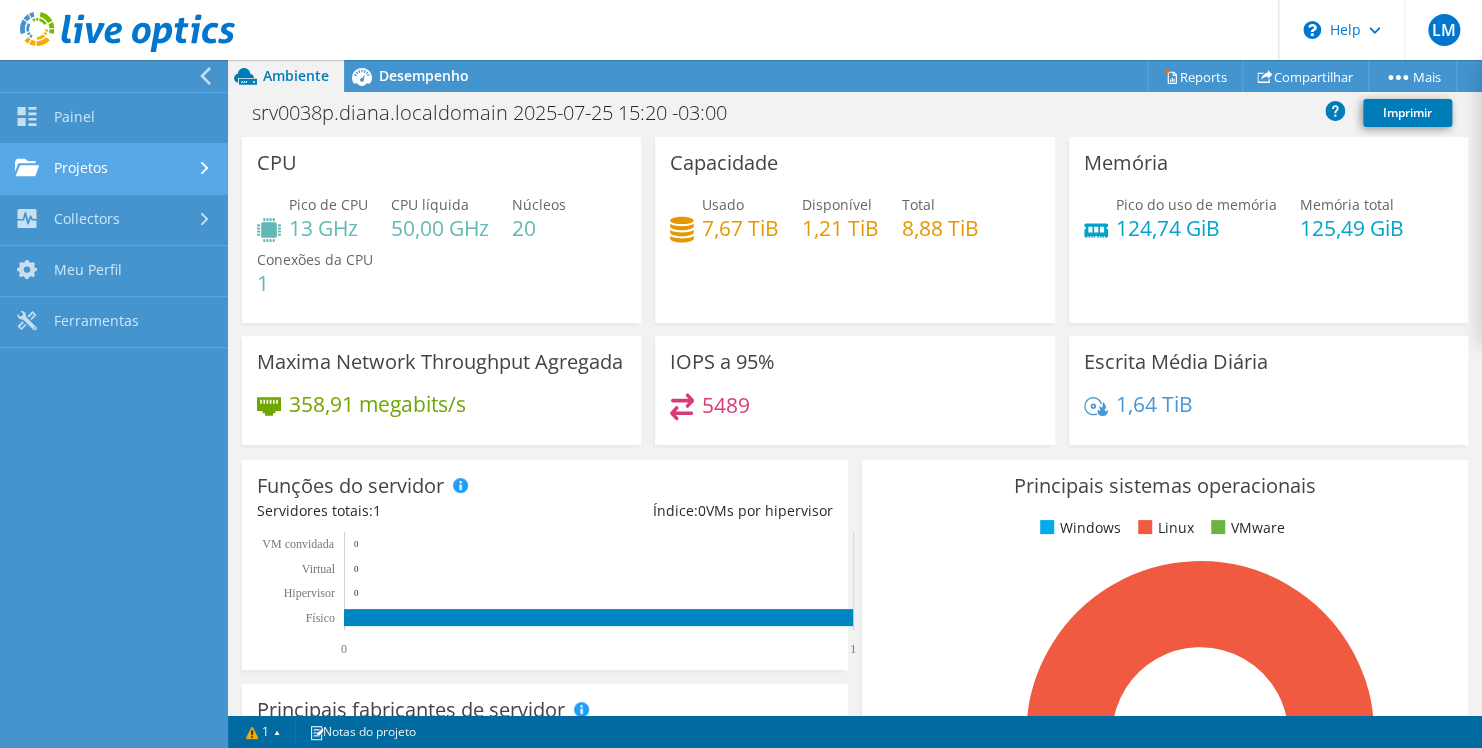 click on "Projetos" at bounding box center (114, 169) 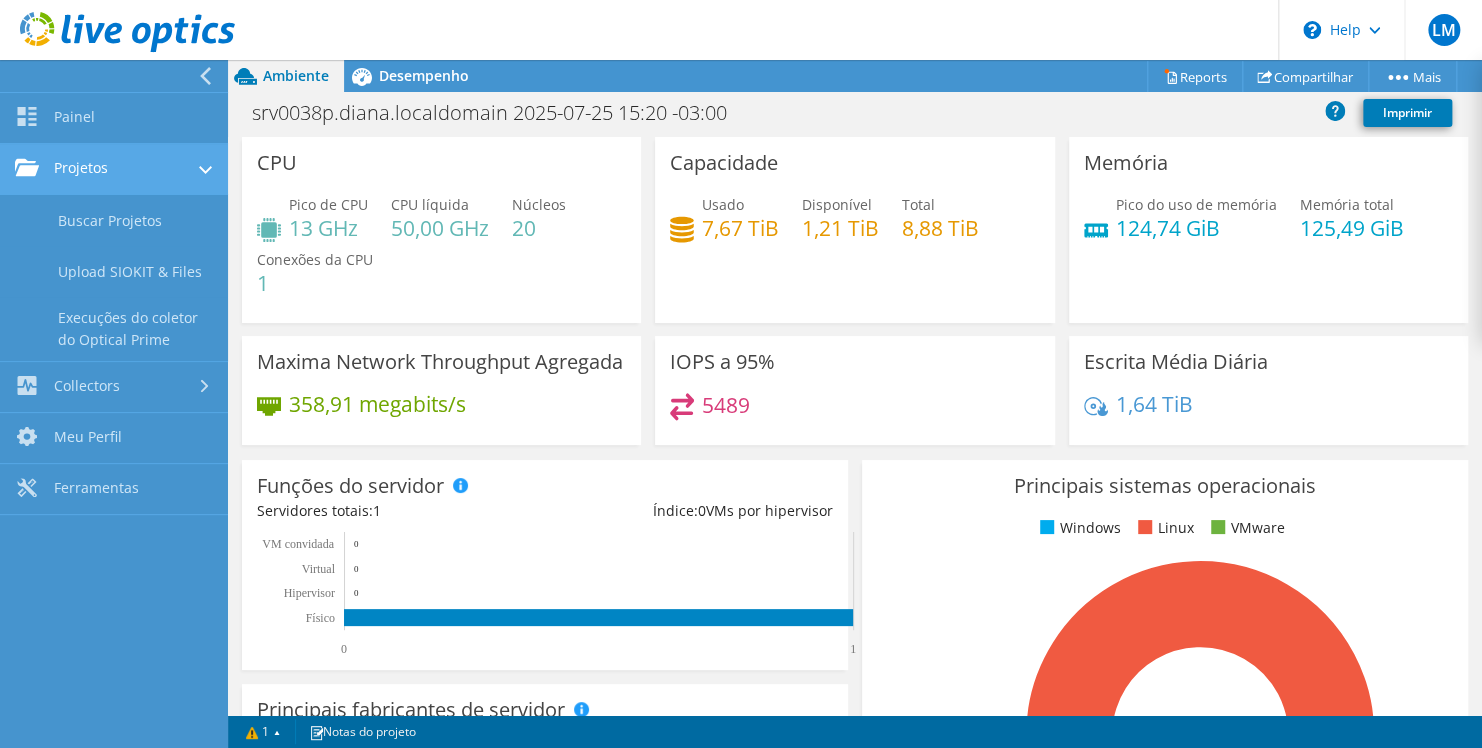 click on "Projetos" at bounding box center [114, 169] 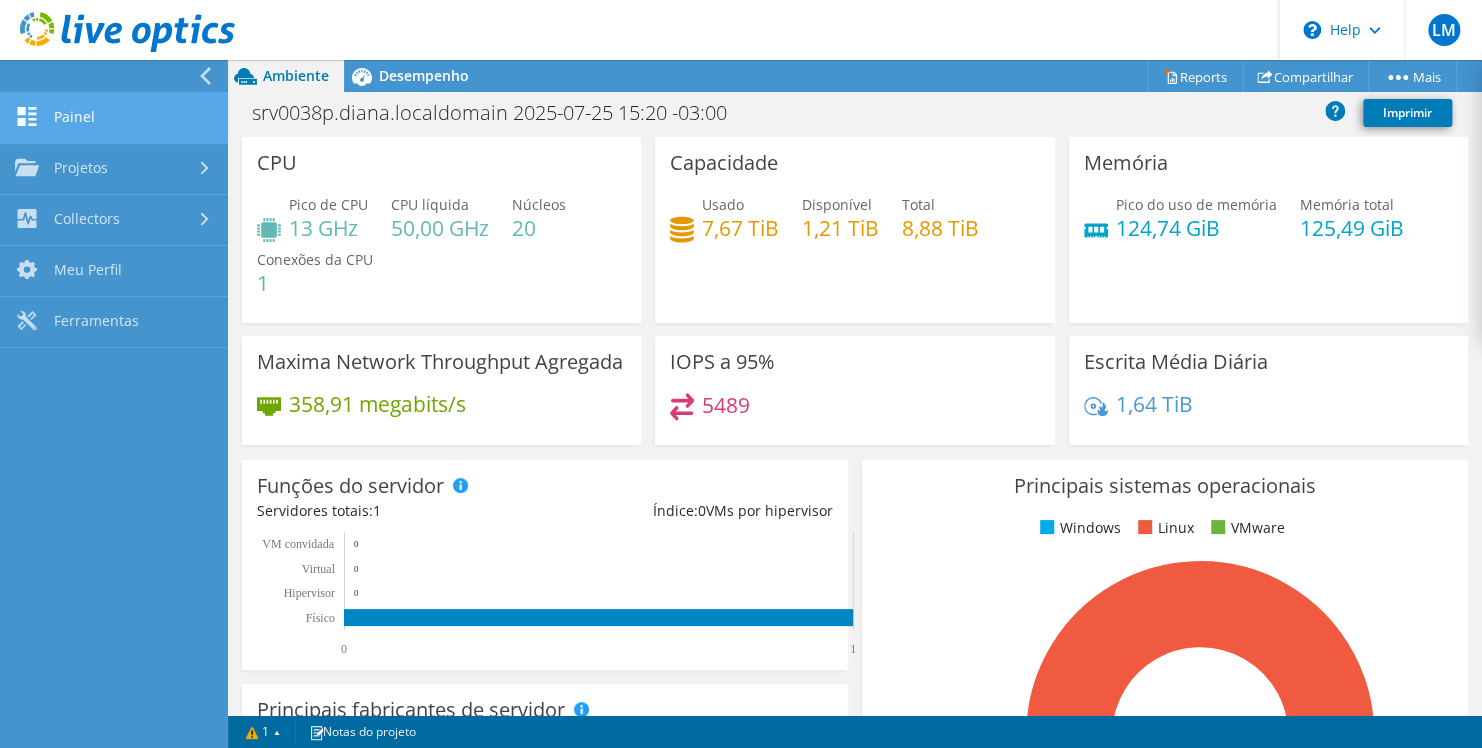 click on "Painel" at bounding box center [114, 118] 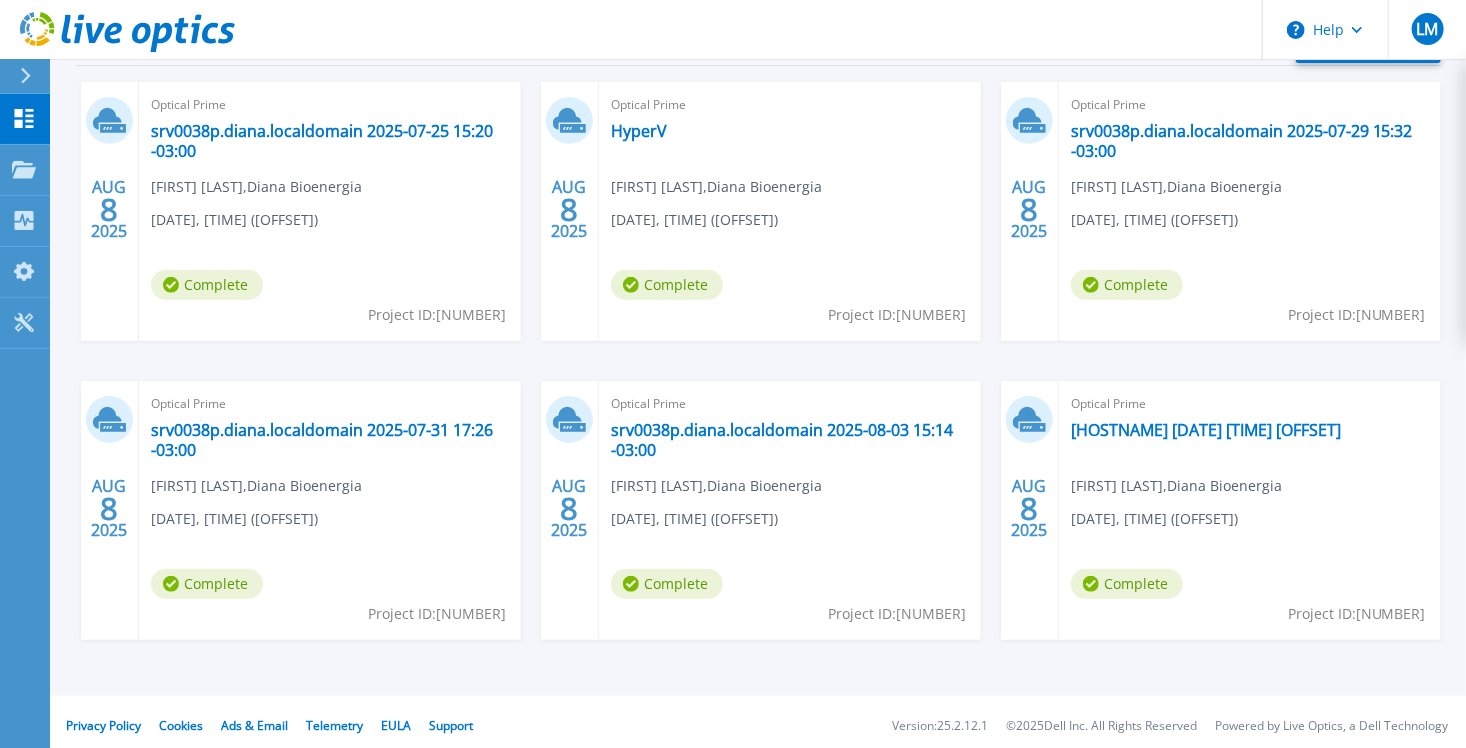 scroll, scrollTop: 360, scrollLeft: 0, axis: vertical 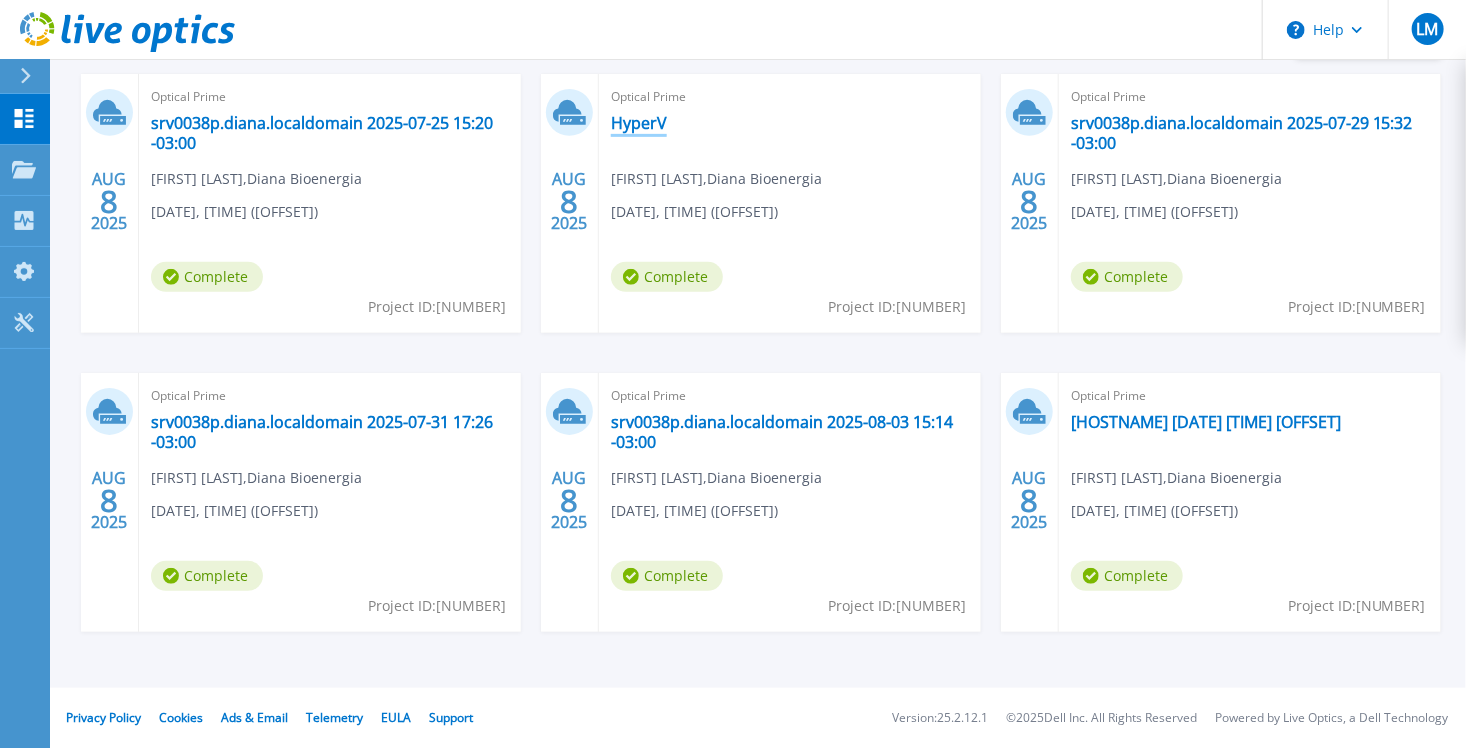 click on "HyperV" at bounding box center (639, 123) 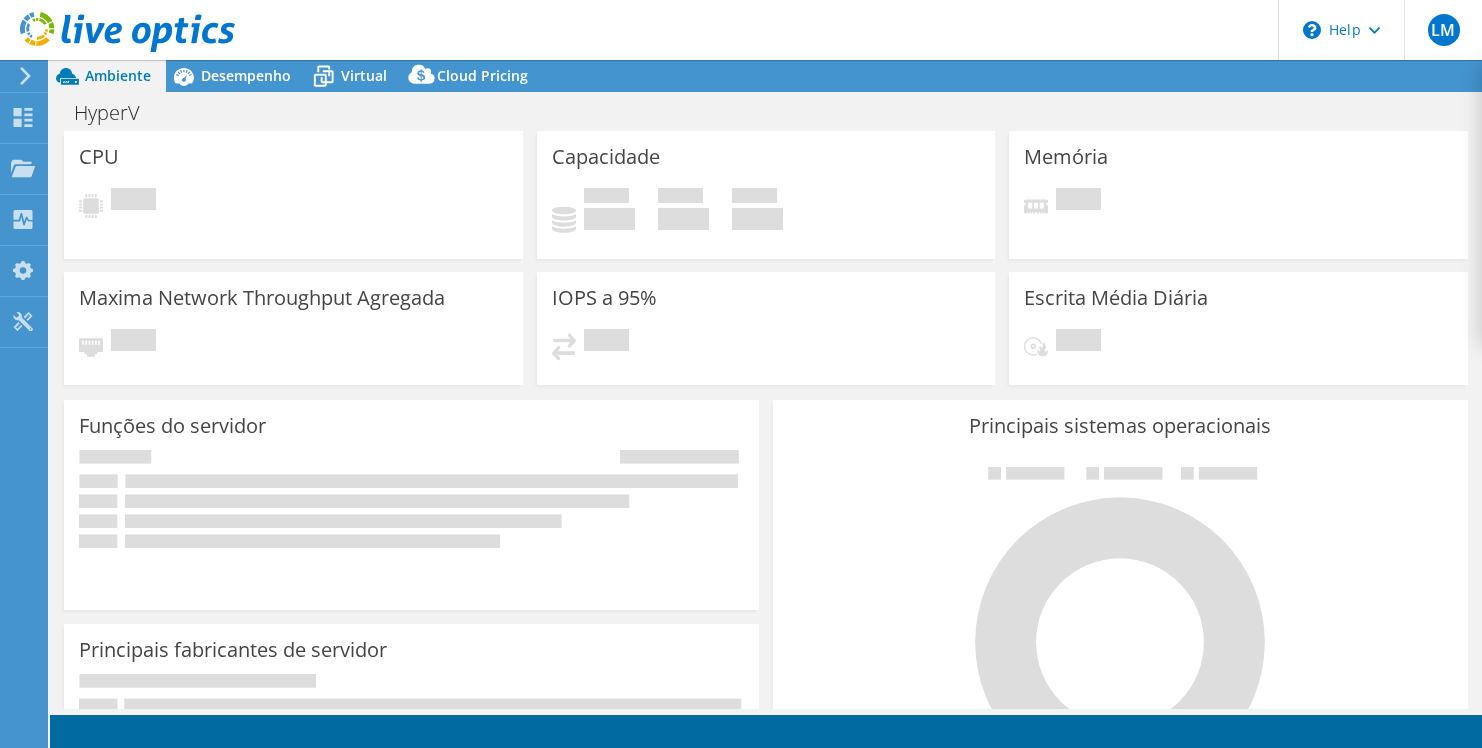 scroll, scrollTop: 0, scrollLeft: 0, axis: both 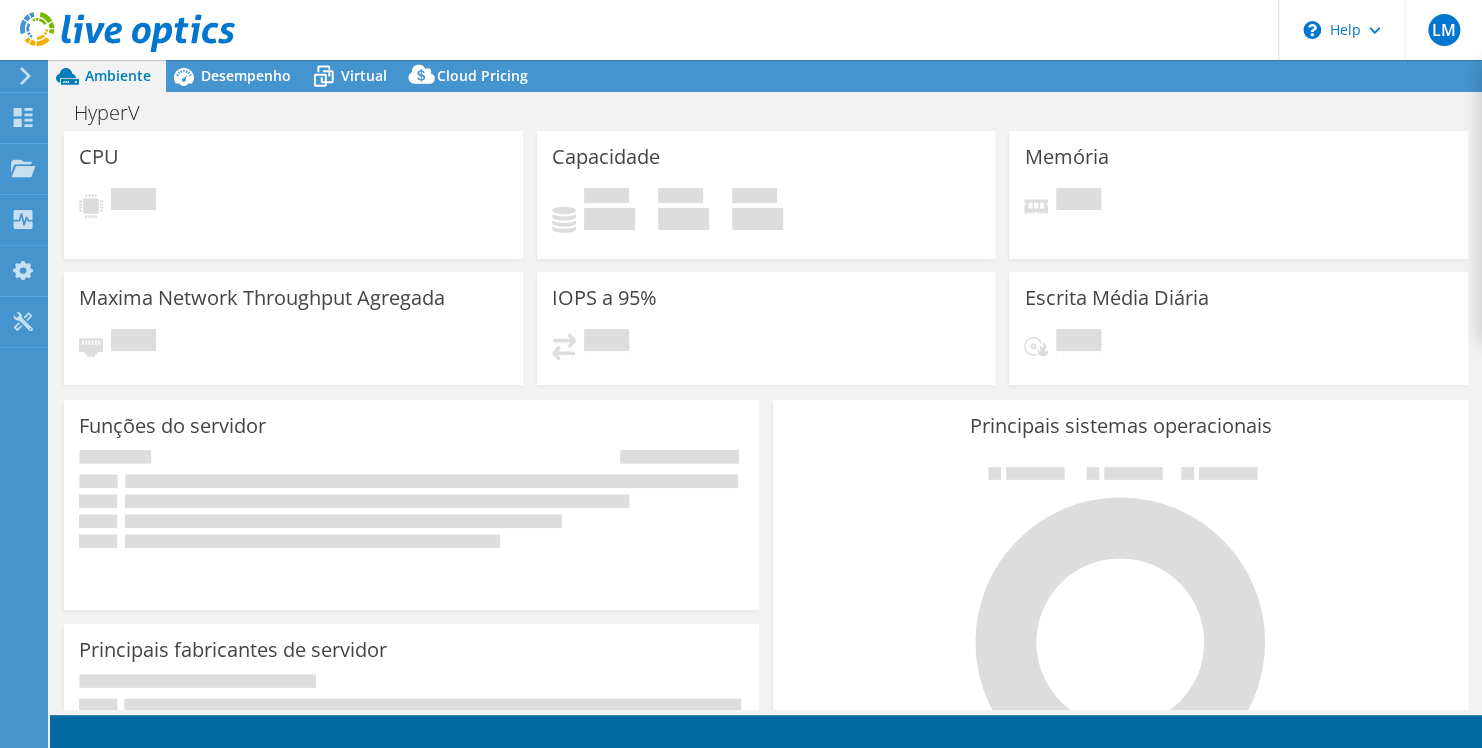 select on "USD" 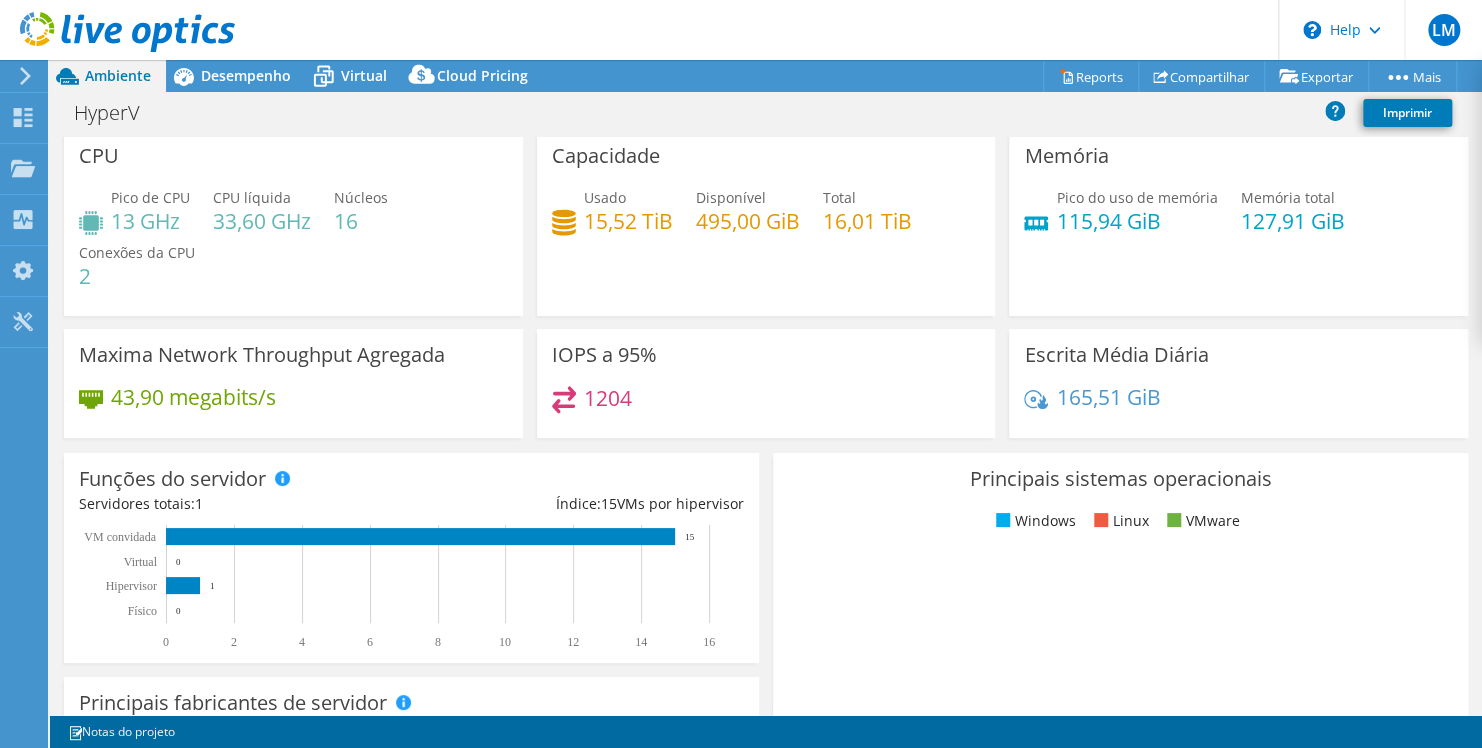 scroll, scrollTop: 0, scrollLeft: 0, axis: both 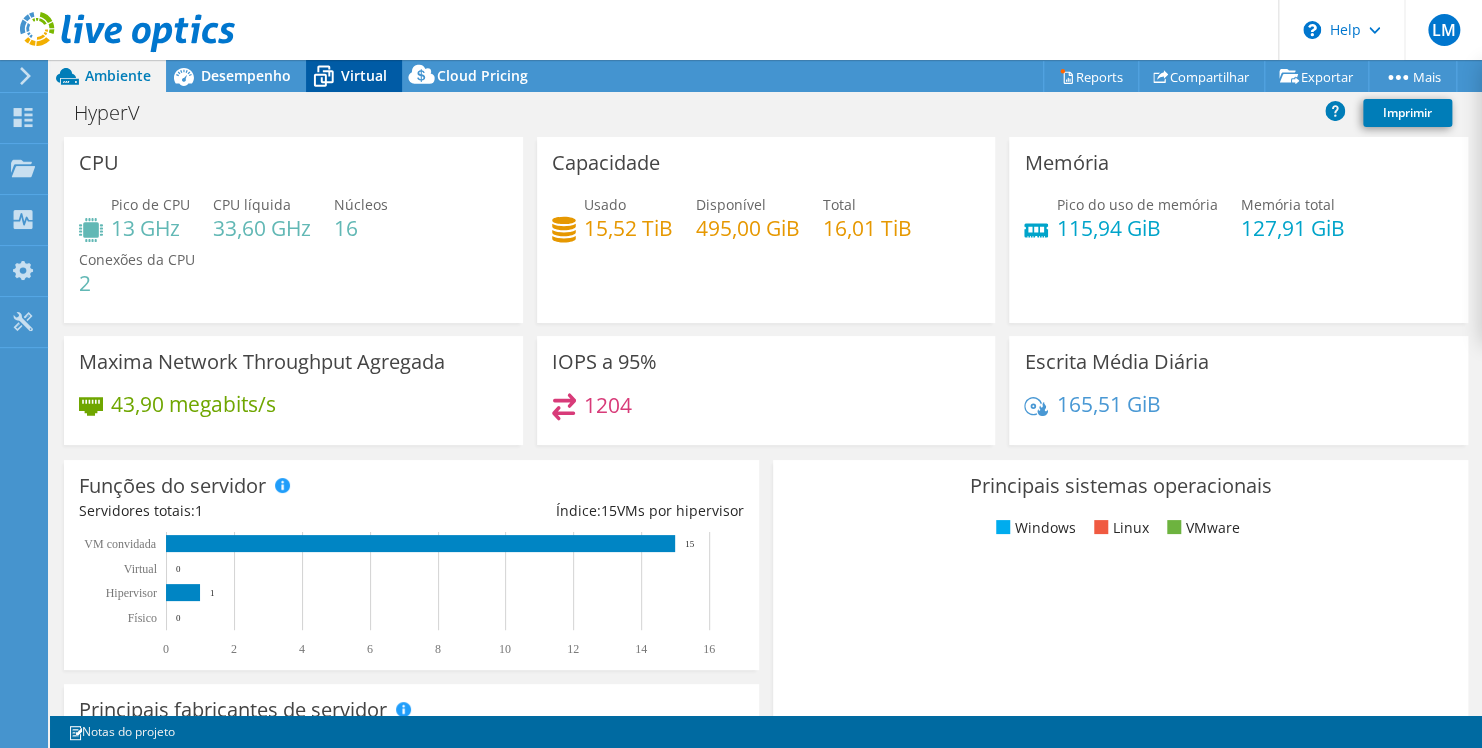 click on "Virtual" at bounding box center [364, 75] 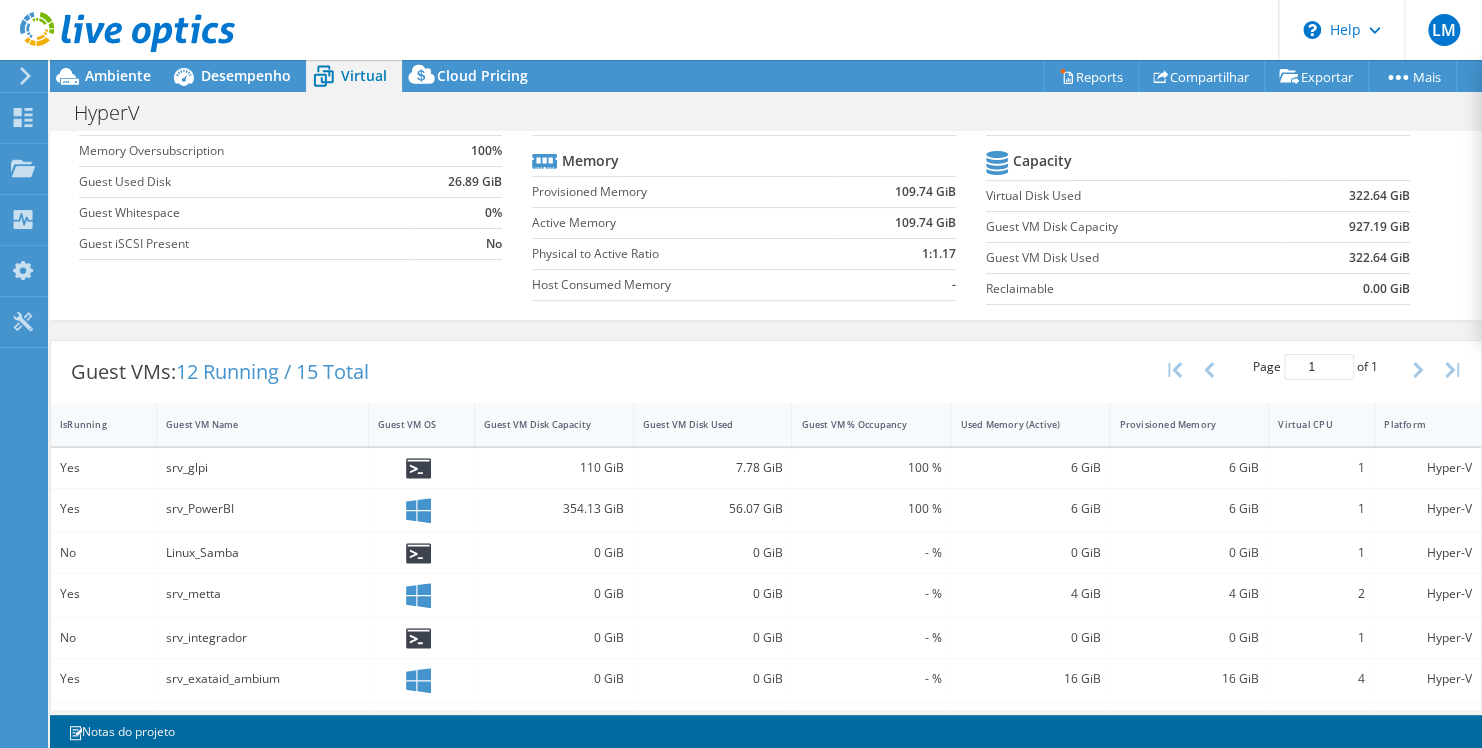 scroll, scrollTop: 0, scrollLeft: 0, axis: both 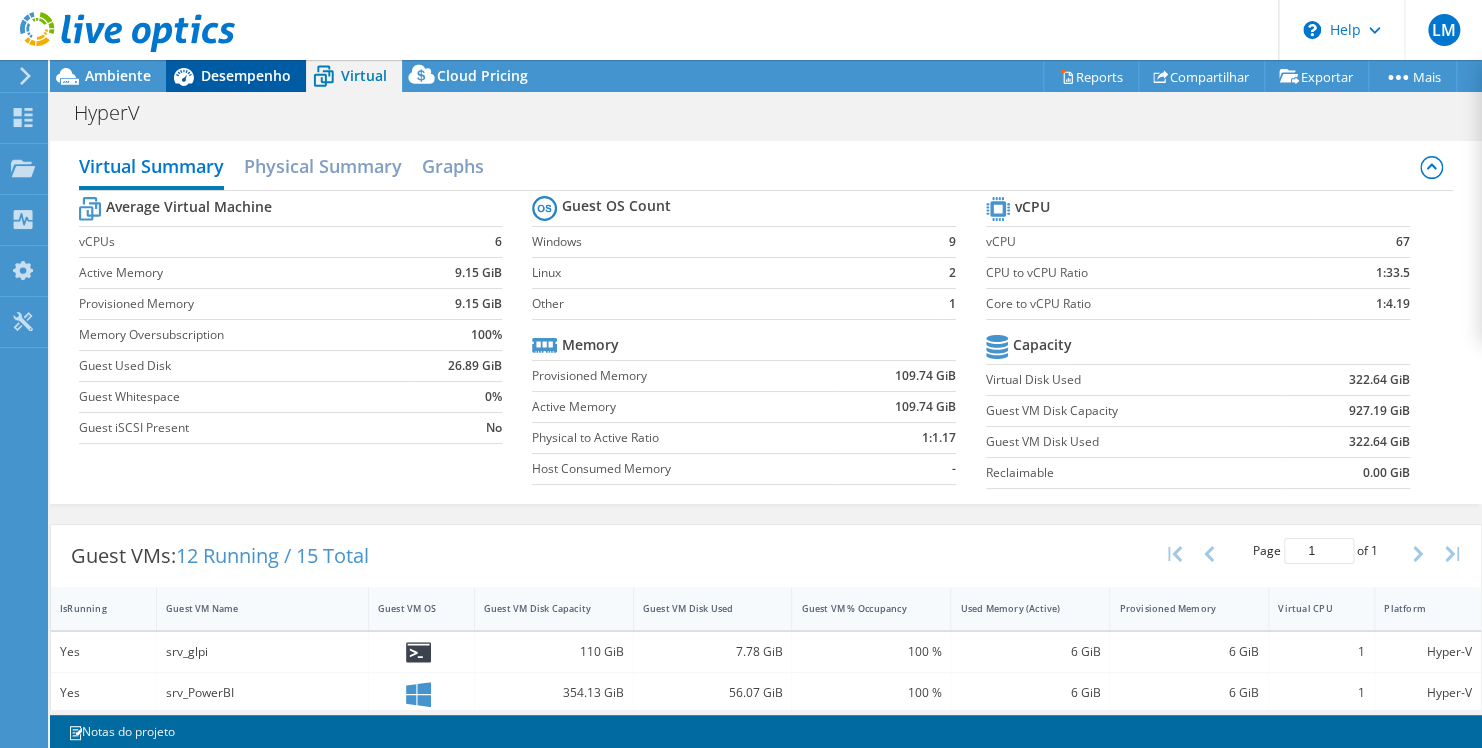 click on "Desempenho" at bounding box center [246, 75] 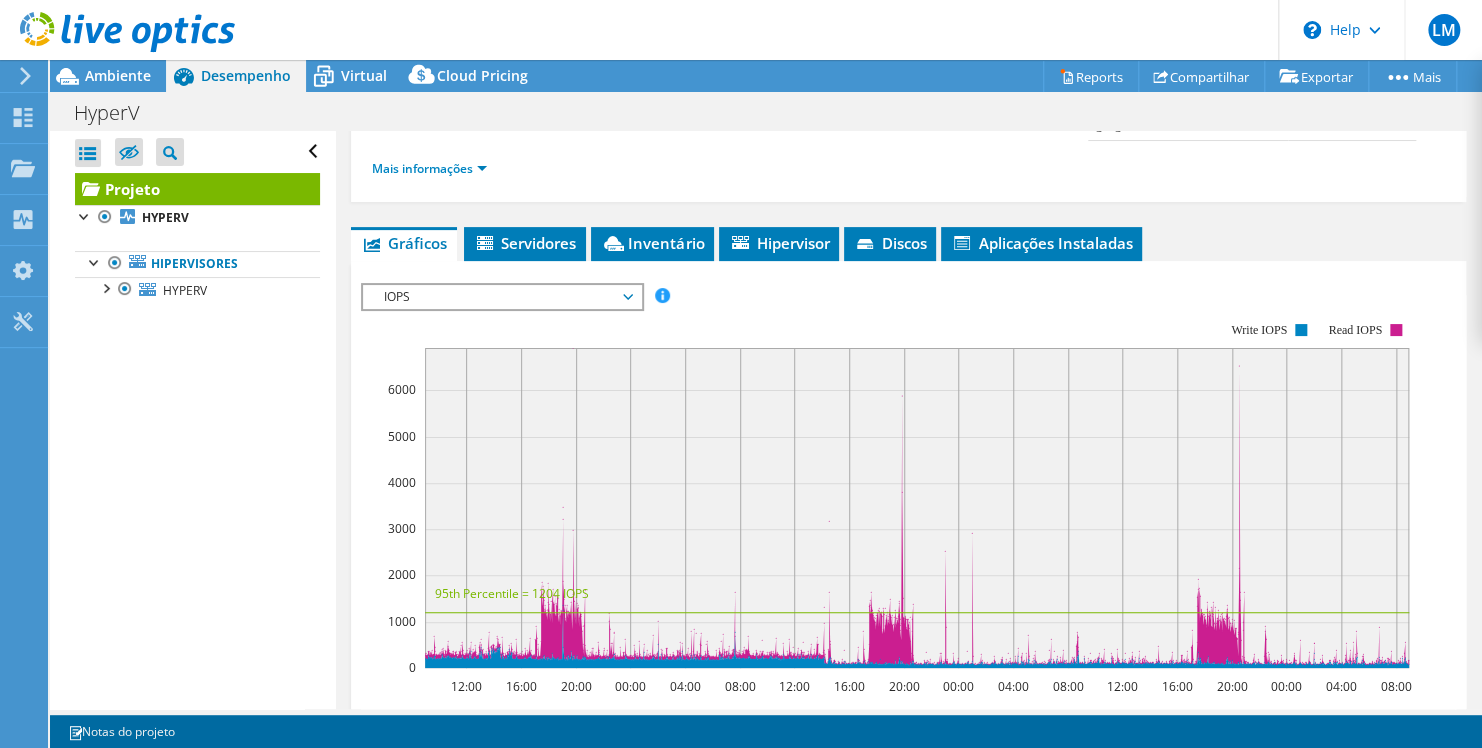 scroll, scrollTop: 690, scrollLeft: 0, axis: vertical 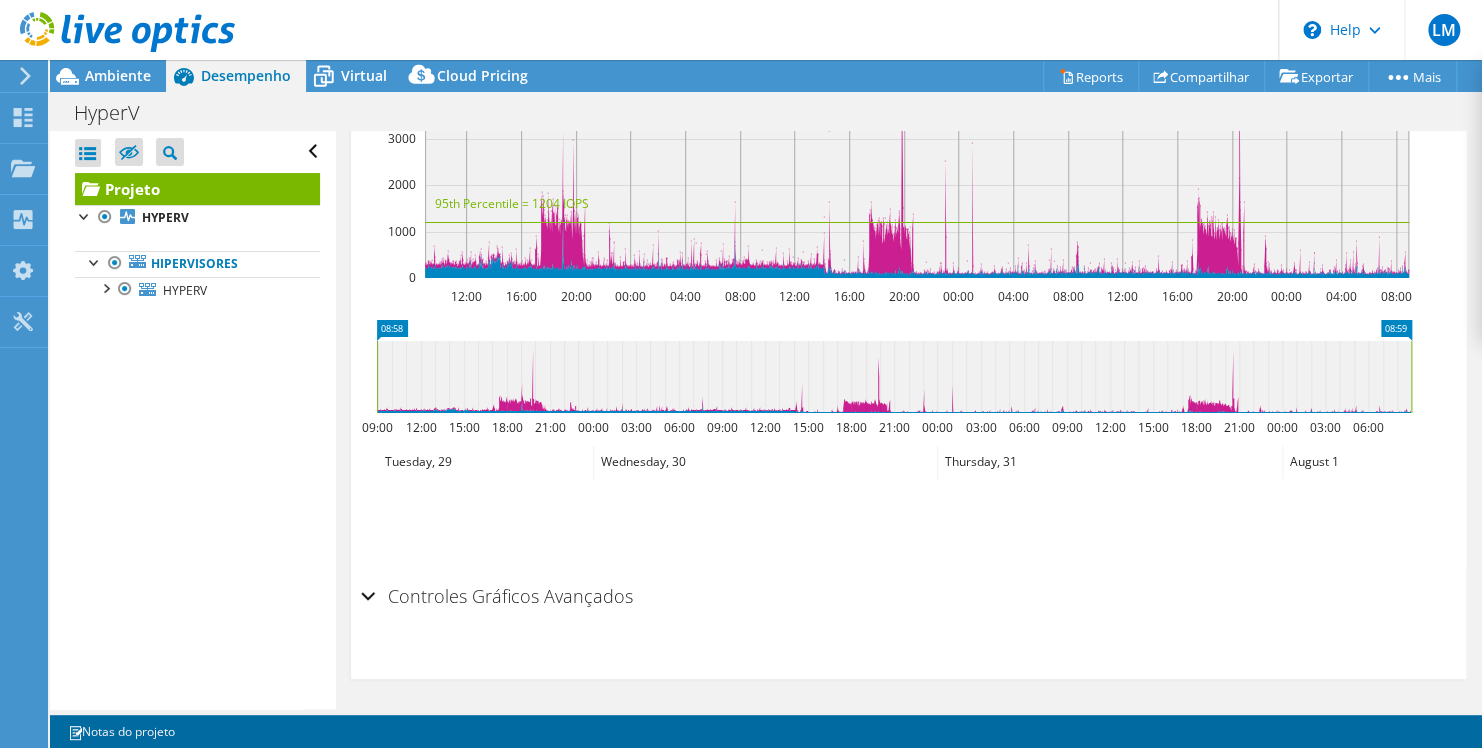 click on "Controles Gráficos Avançados" at bounding box center (908, 597) 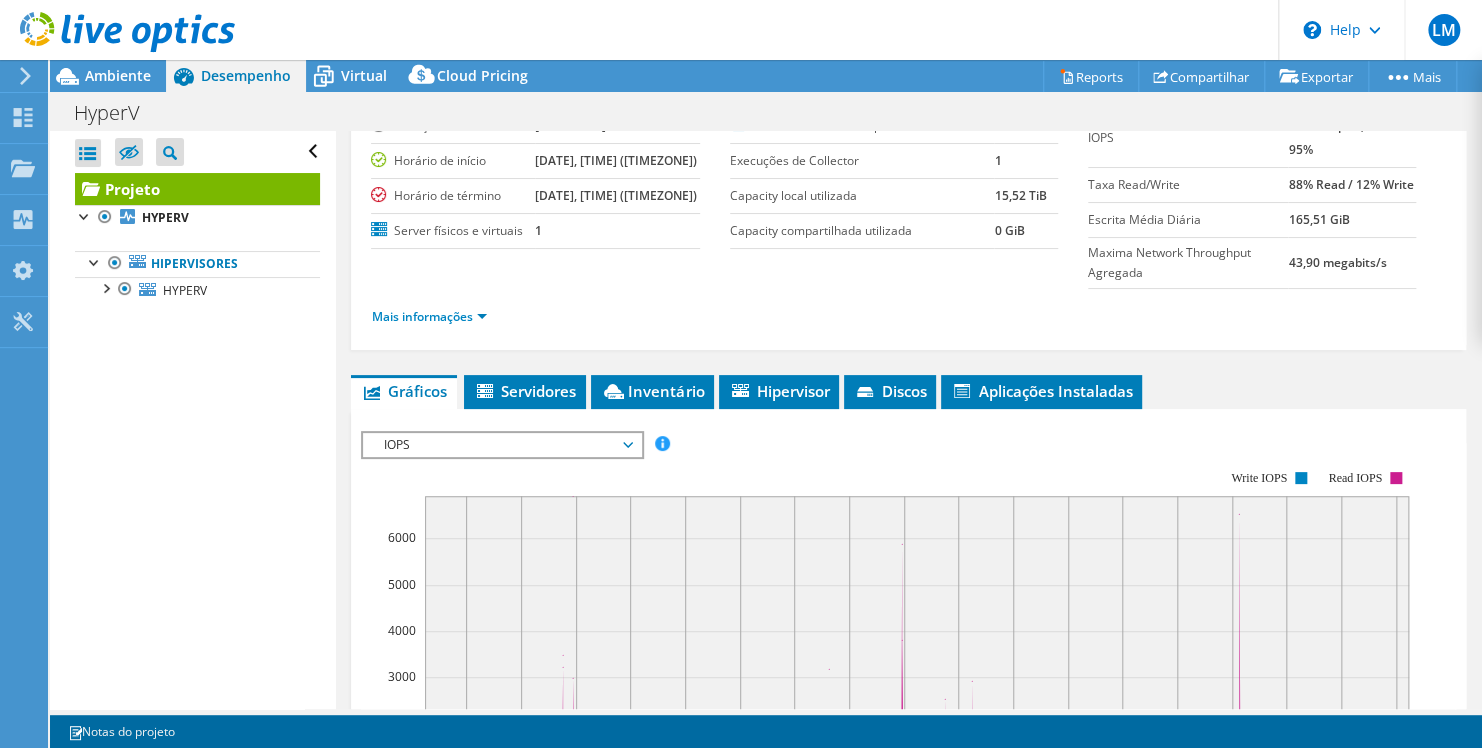 scroll, scrollTop: 0, scrollLeft: 0, axis: both 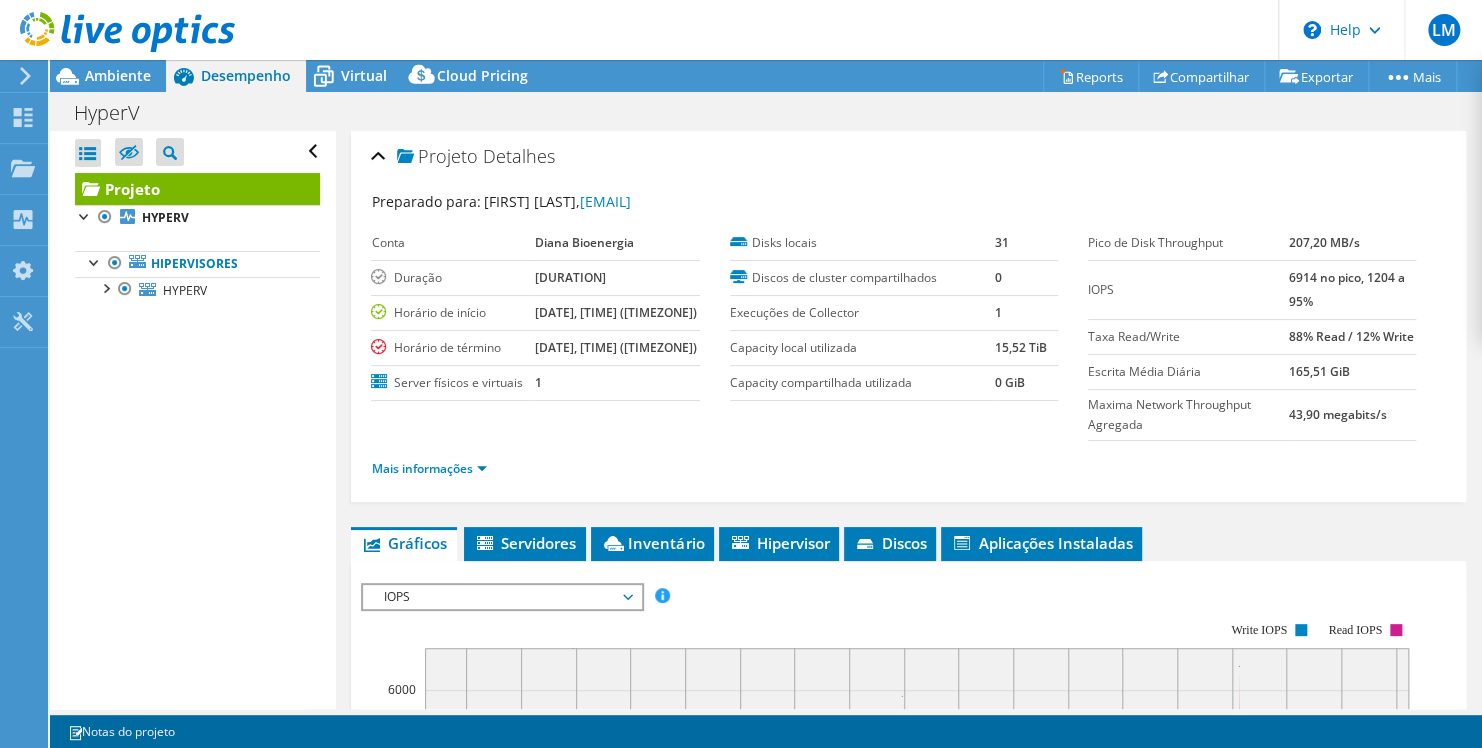 click at bounding box center [22, 76] 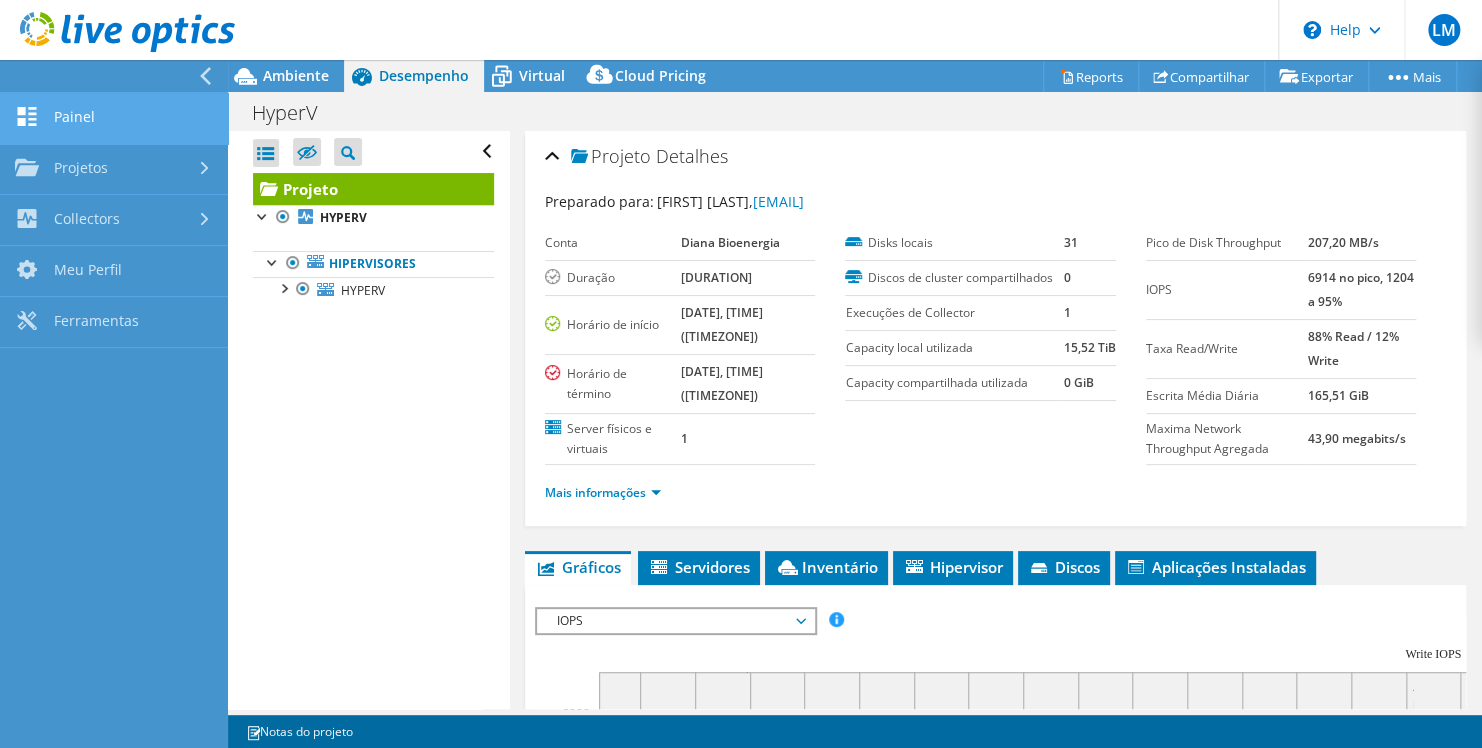 click on "Painel" at bounding box center [114, 118] 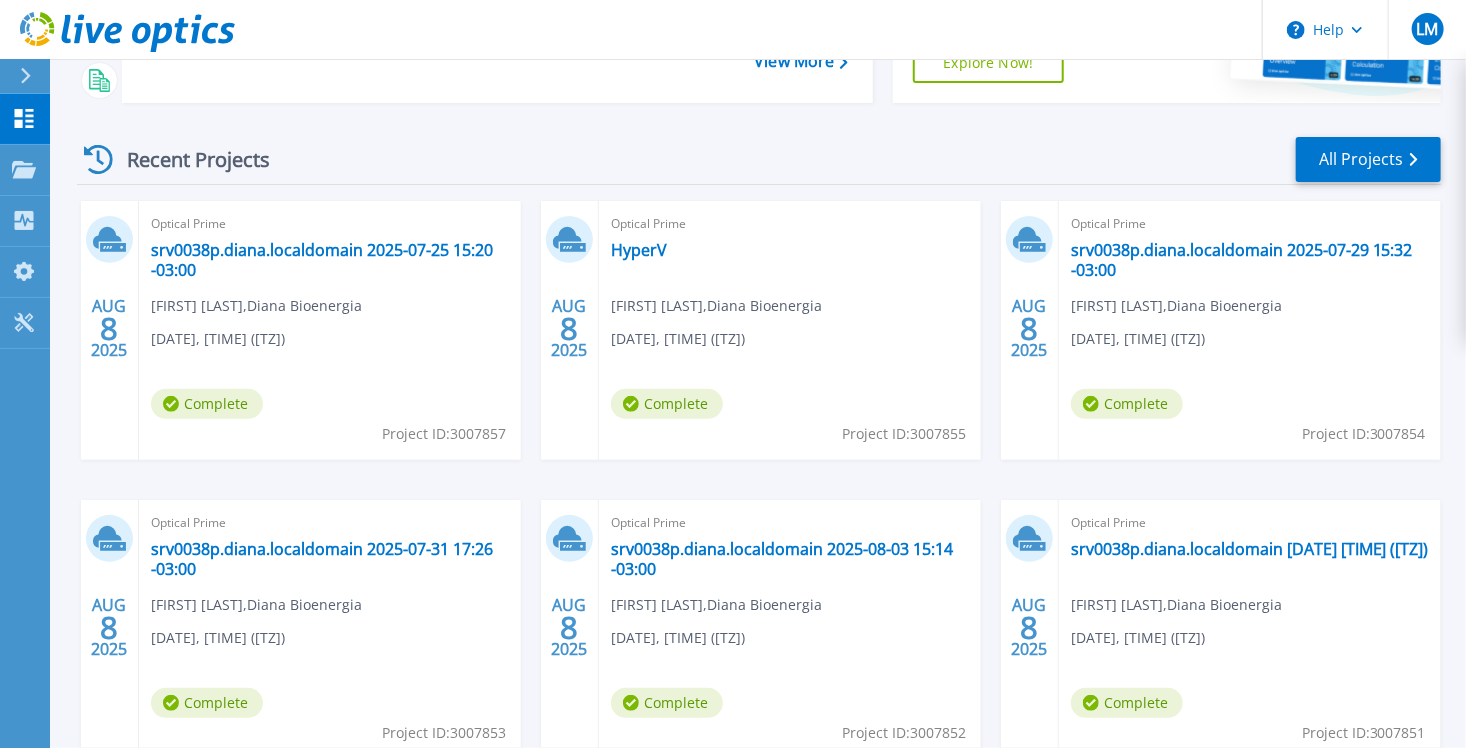 scroll, scrollTop: 160, scrollLeft: 0, axis: vertical 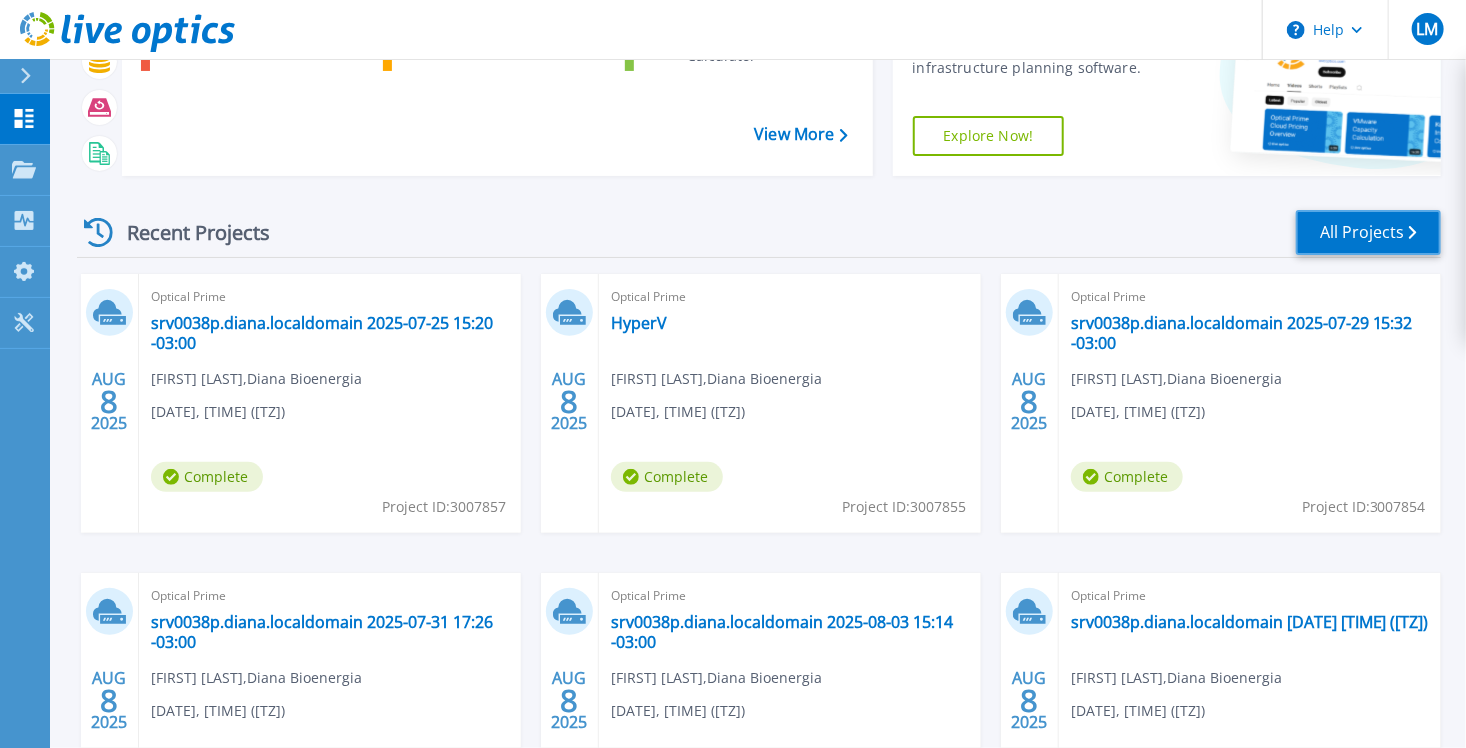 click on "All Projects" at bounding box center (1368, 232) 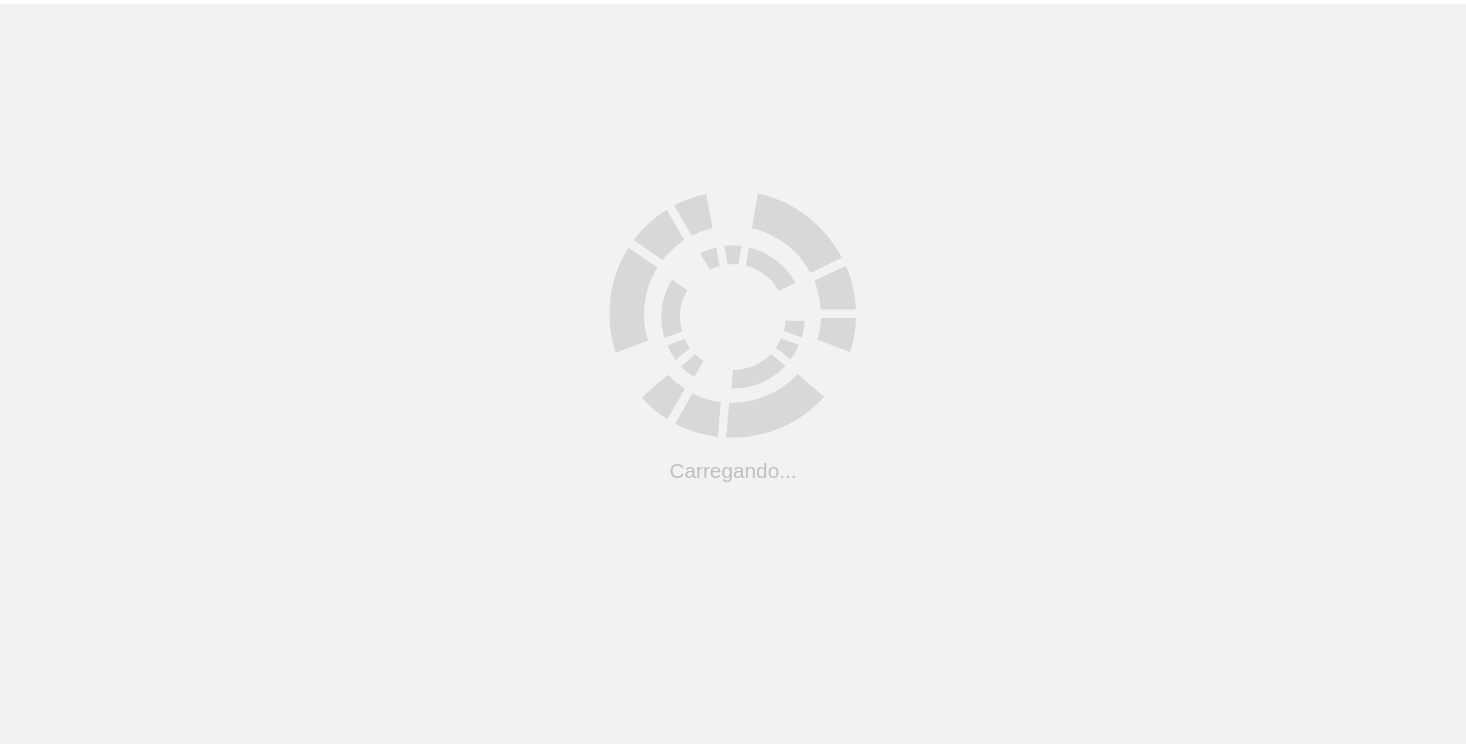 scroll, scrollTop: 0, scrollLeft: 0, axis: both 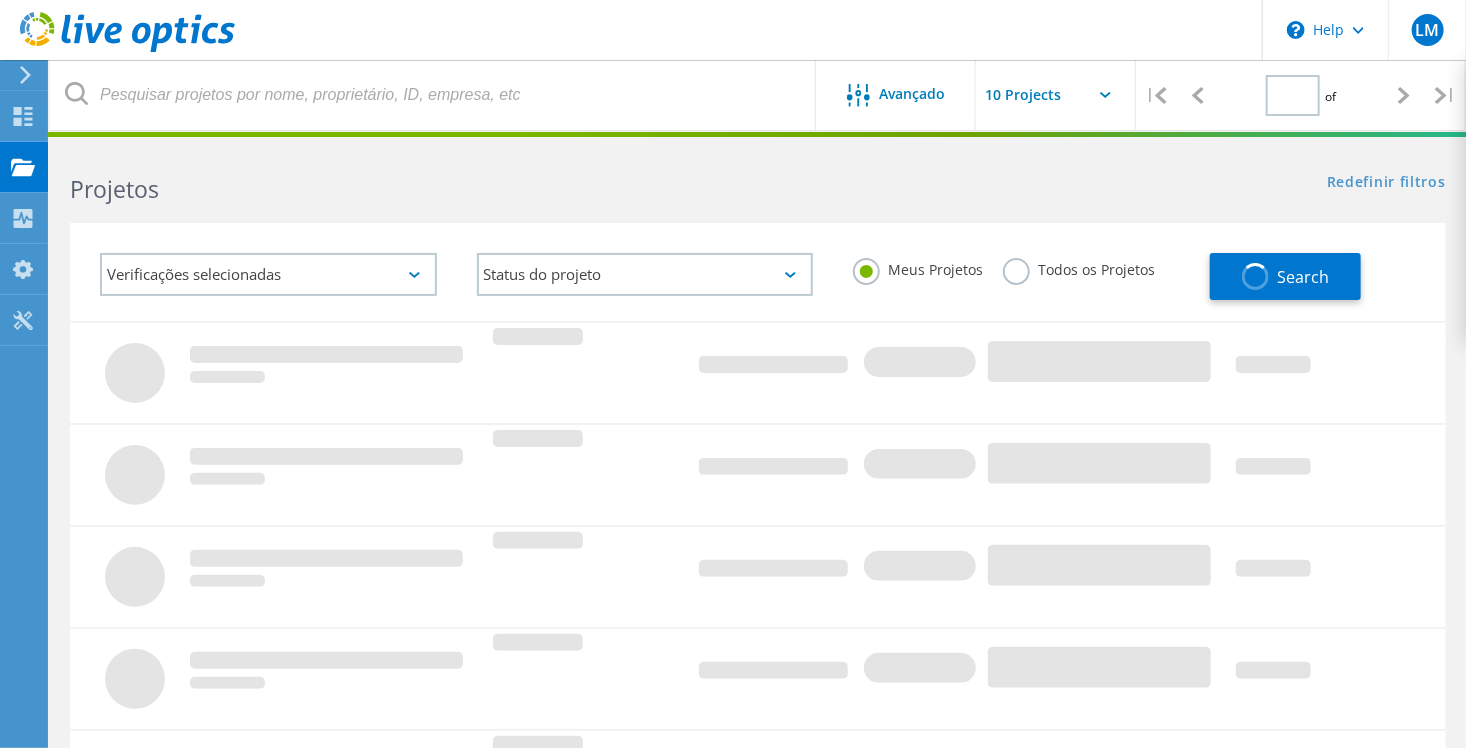 type on "1" 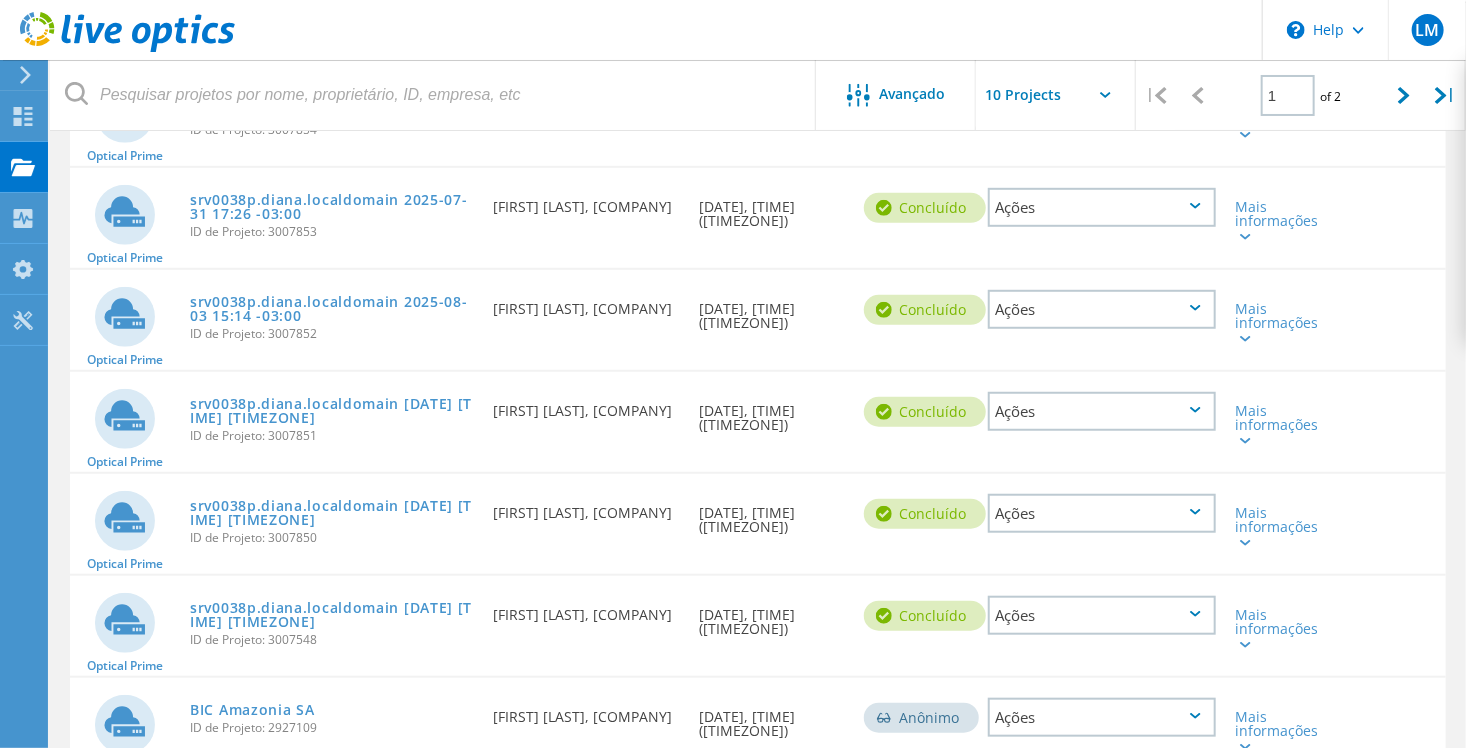 scroll, scrollTop: 514, scrollLeft: 0, axis: vertical 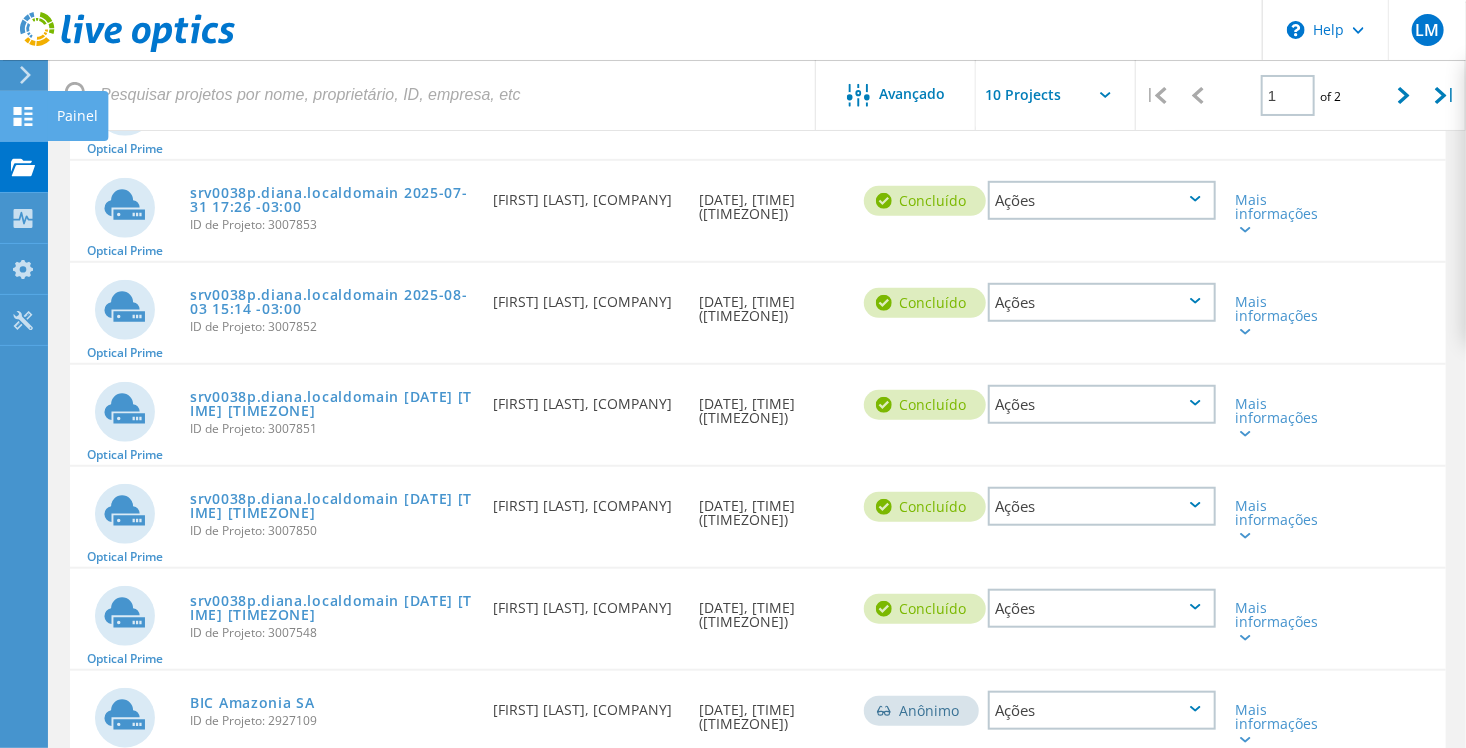 click 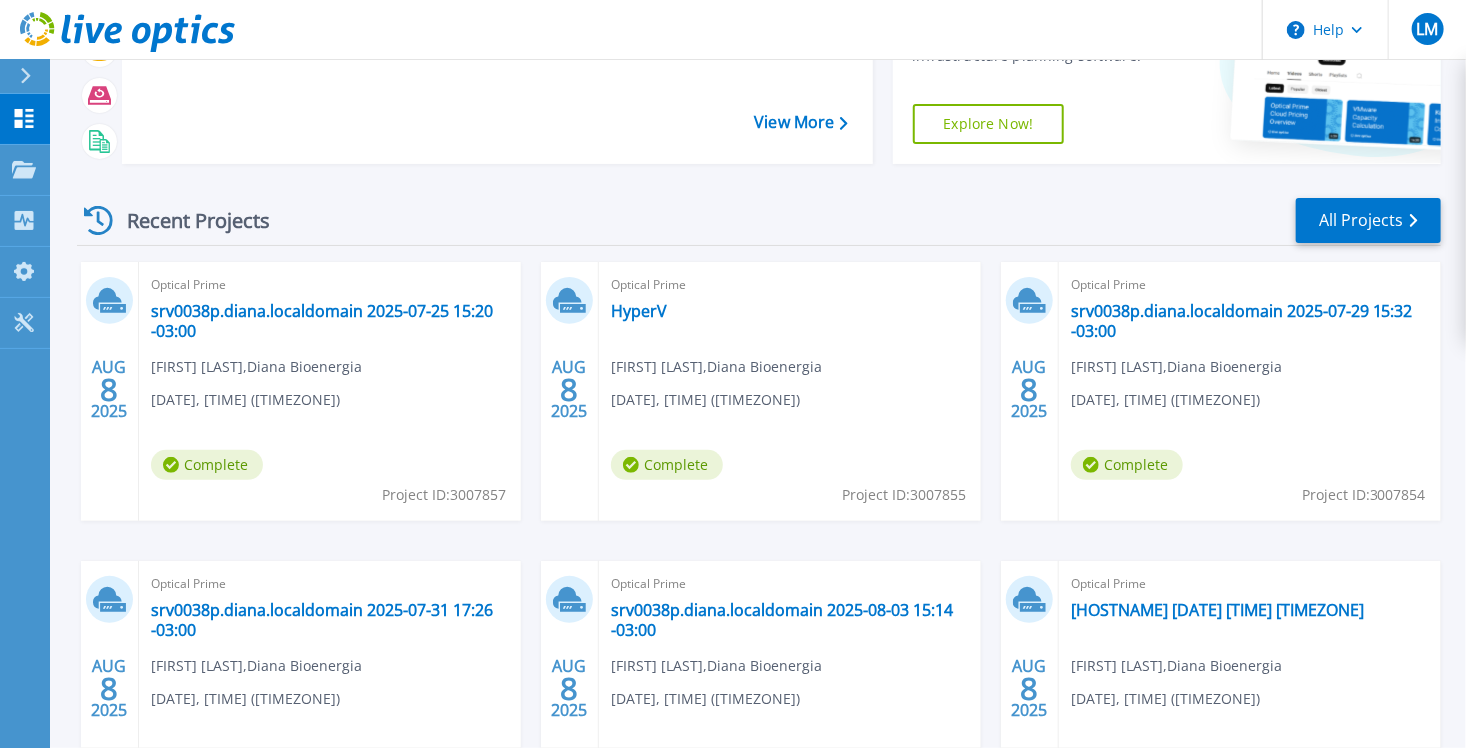 scroll, scrollTop: 160, scrollLeft: 0, axis: vertical 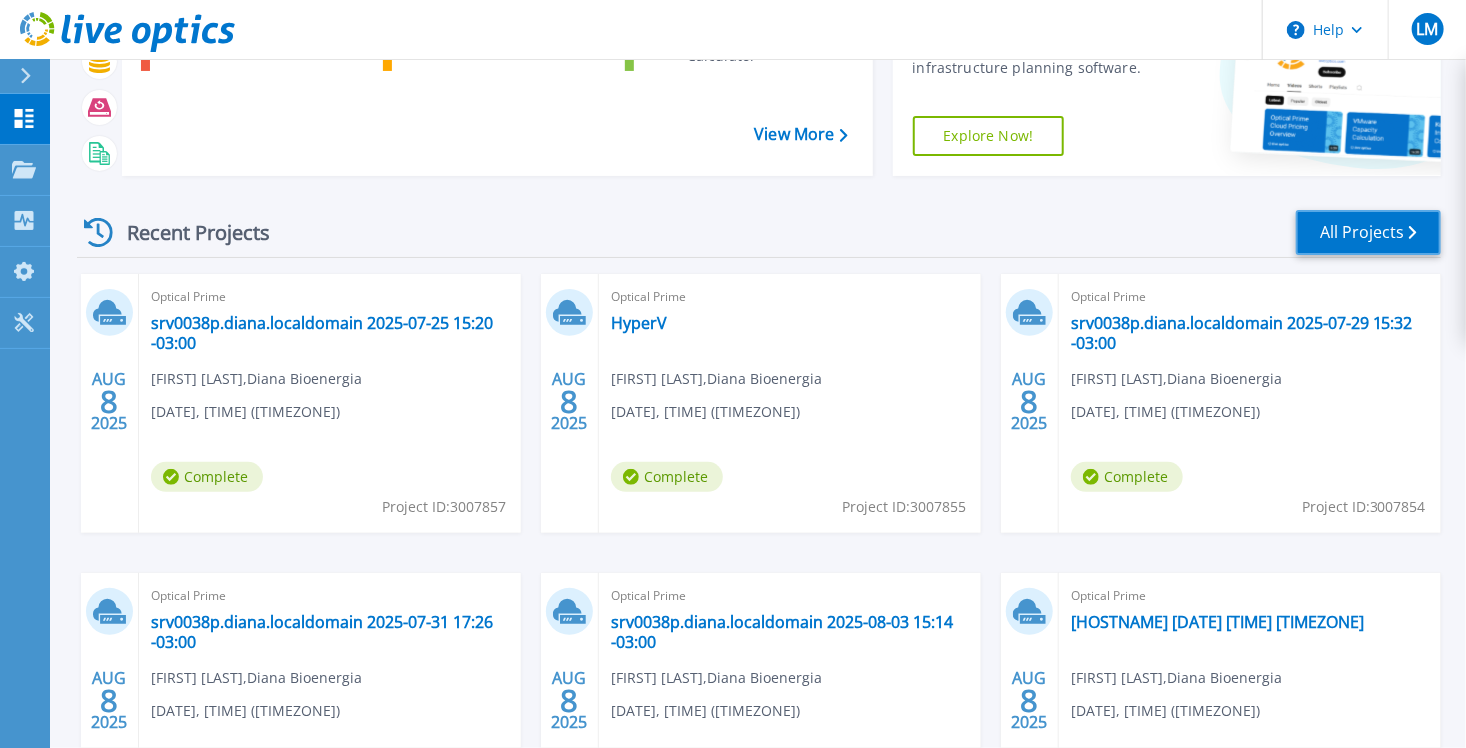 click on "All Projects" at bounding box center [1368, 232] 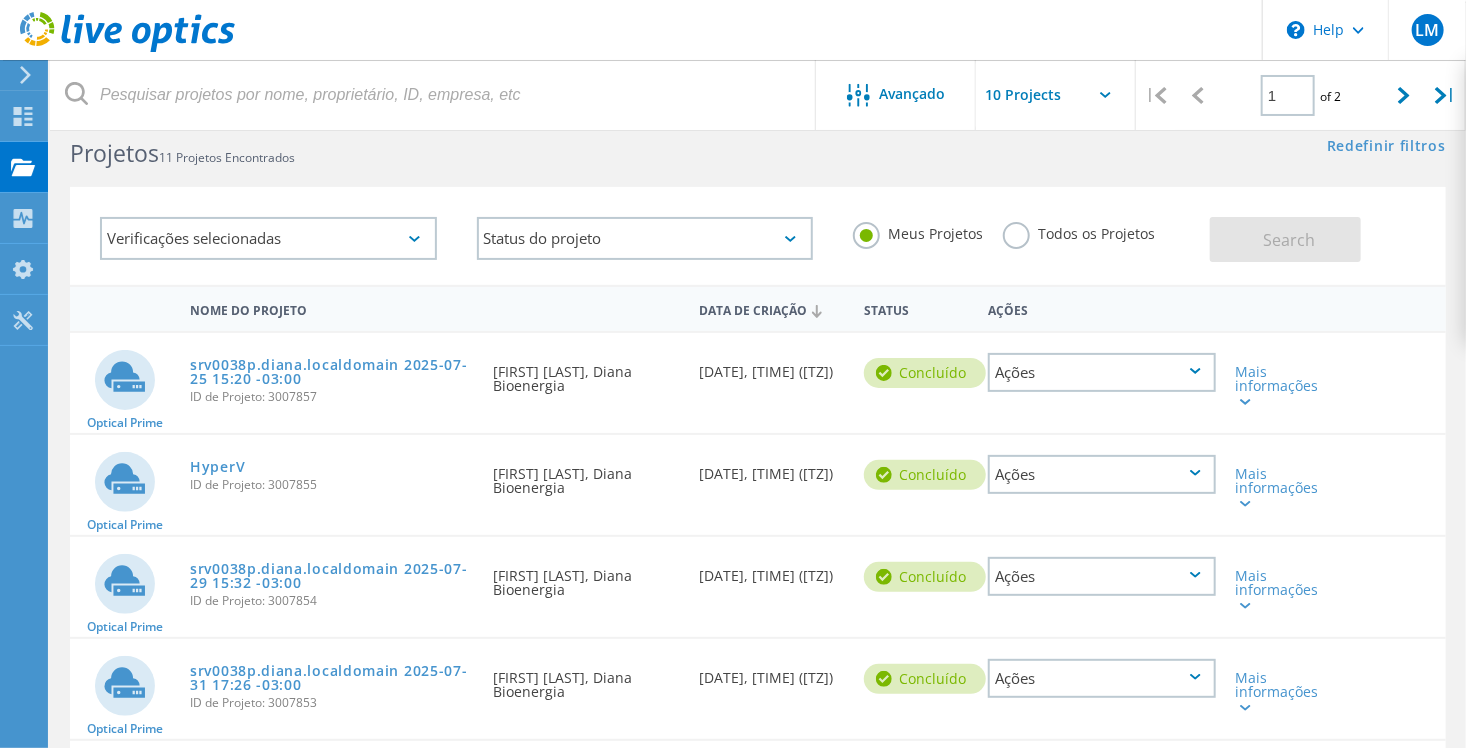 scroll, scrollTop: 0, scrollLeft: 0, axis: both 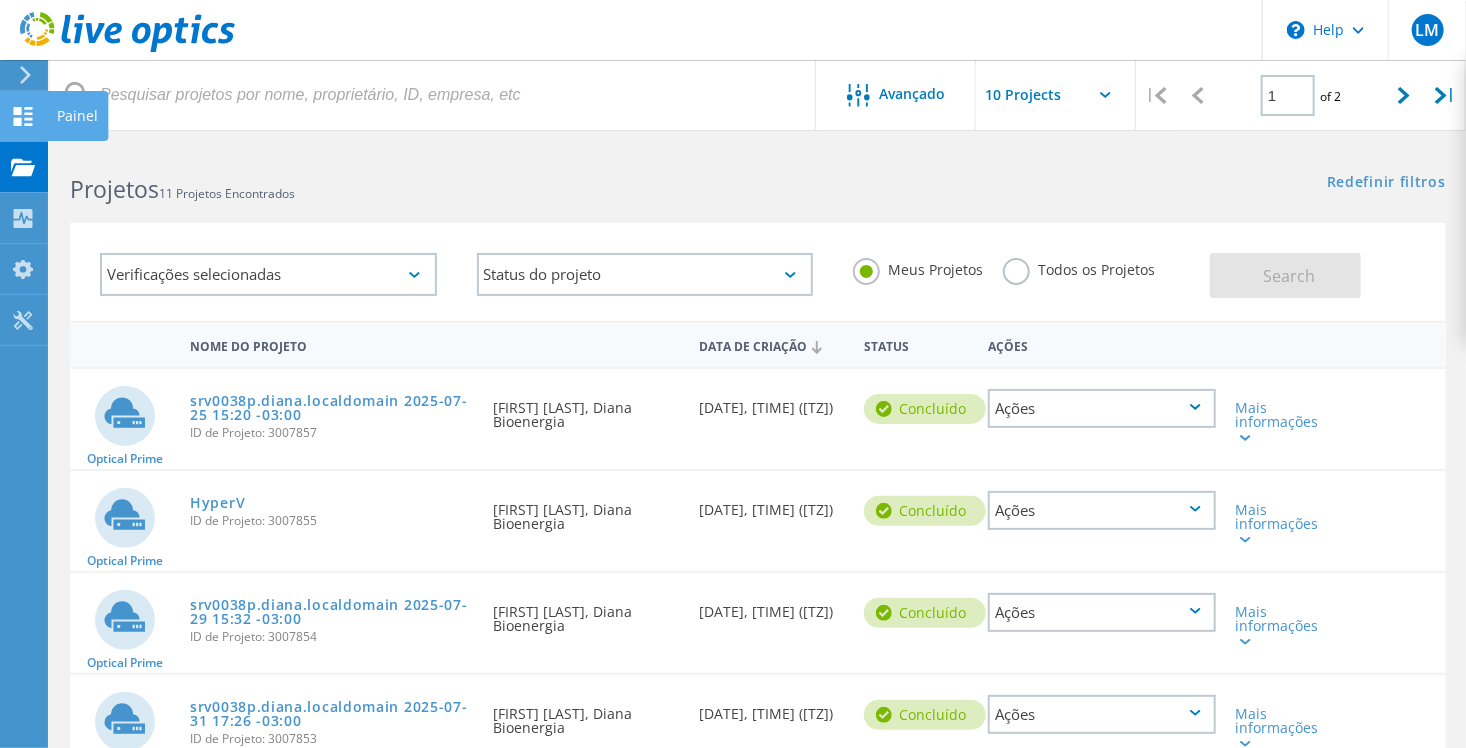click 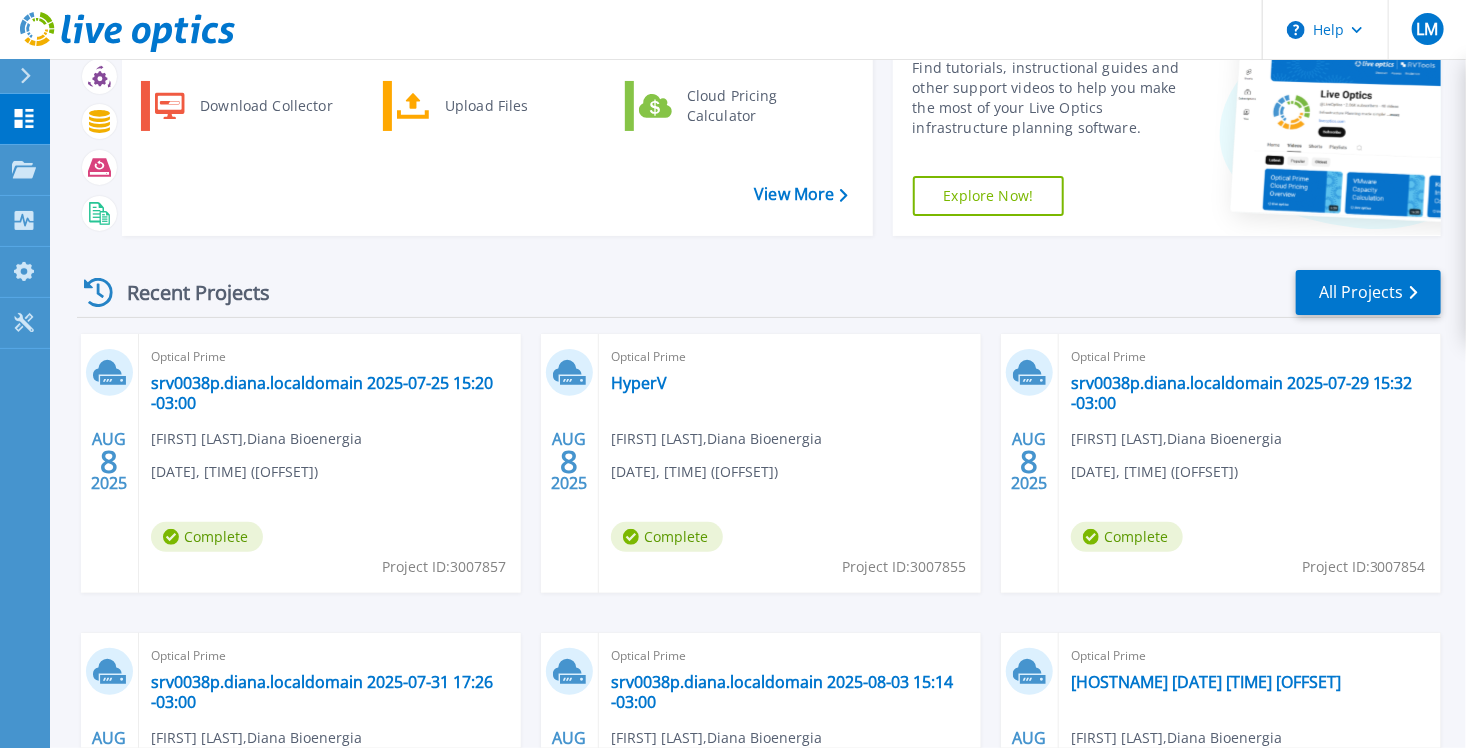 scroll, scrollTop: 0, scrollLeft: 0, axis: both 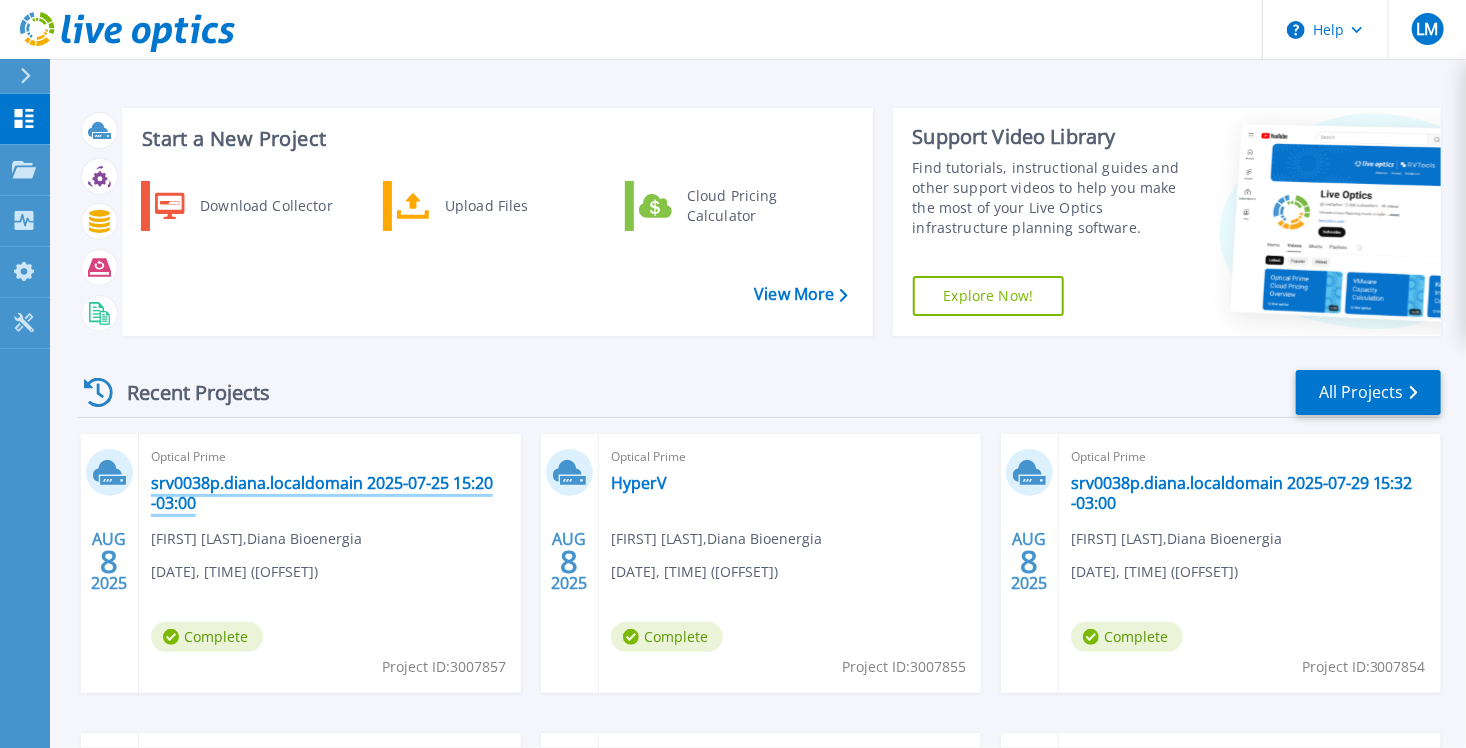 click on "srv0038p.diana.localdomain 2025-07-25 15:20 -03:00" at bounding box center (330, 493) 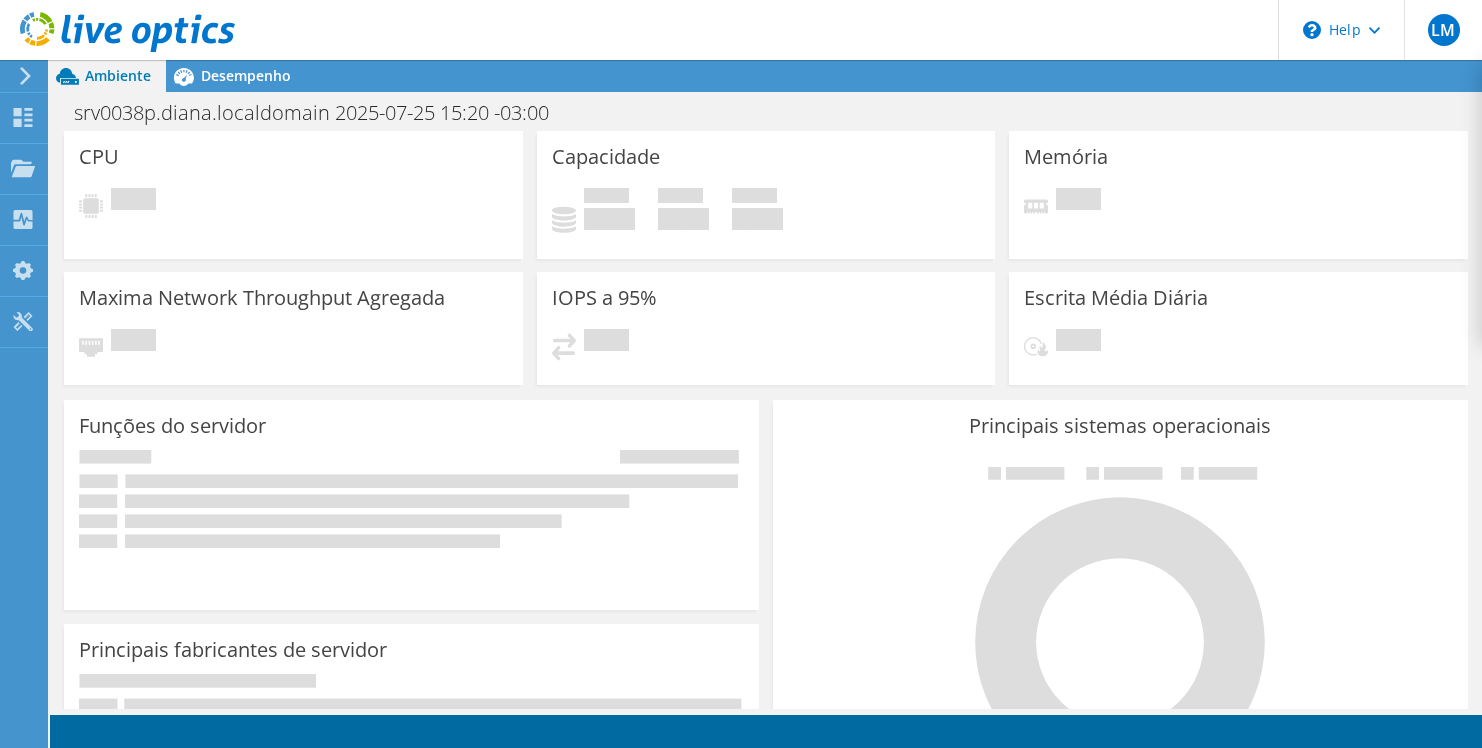 scroll, scrollTop: 0, scrollLeft: 0, axis: both 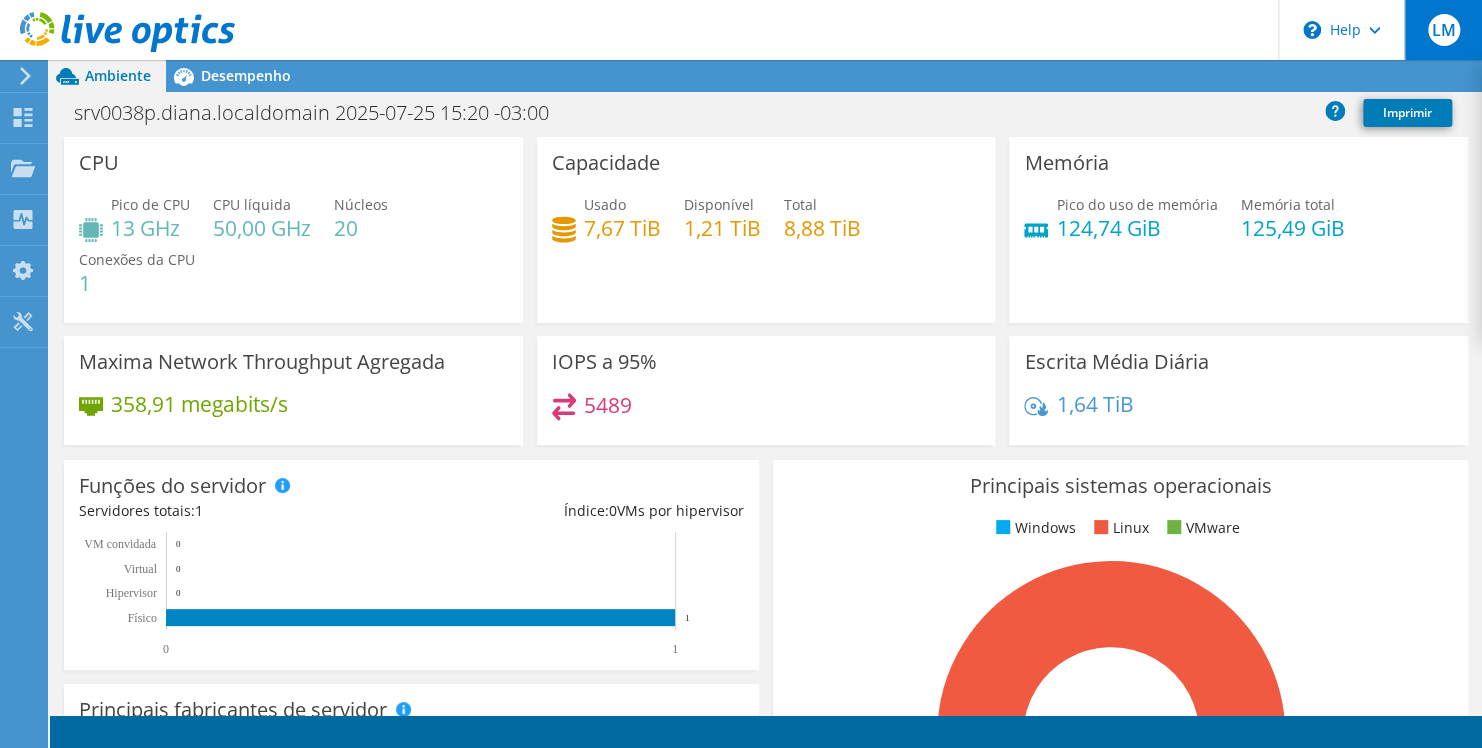 click on "LM" at bounding box center [1443, 30] 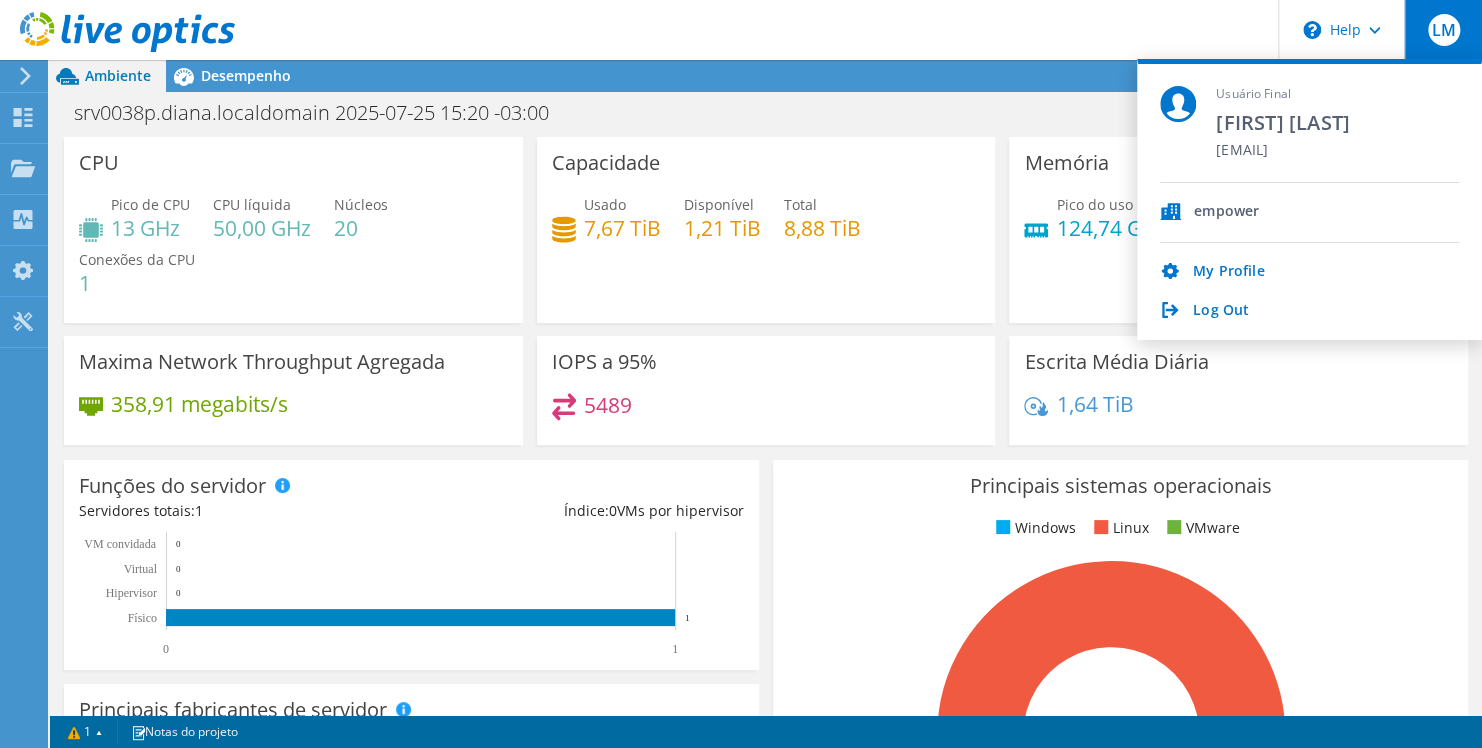 click on "1,64 TiB" at bounding box center [1238, 414] 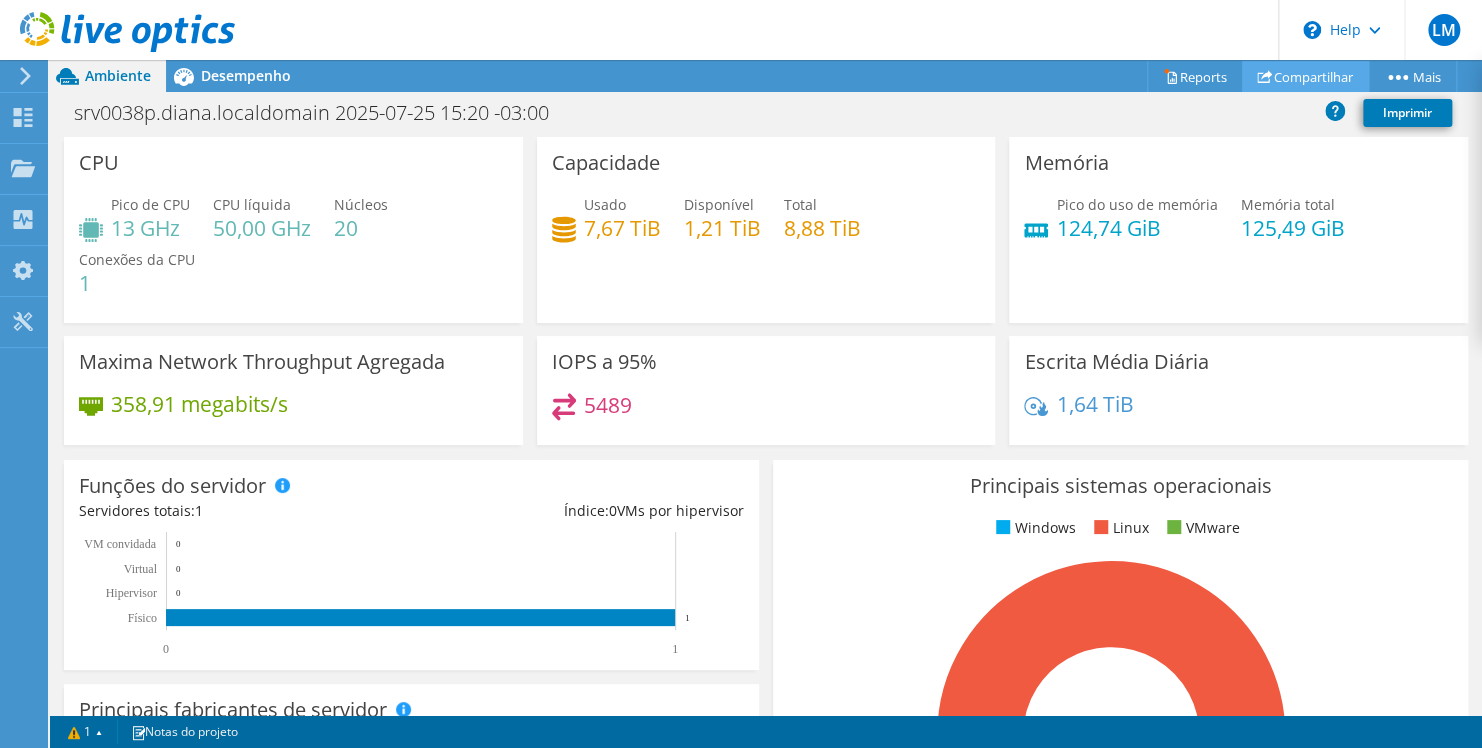 click on "Compartilhar" at bounding box center (1305, 76) 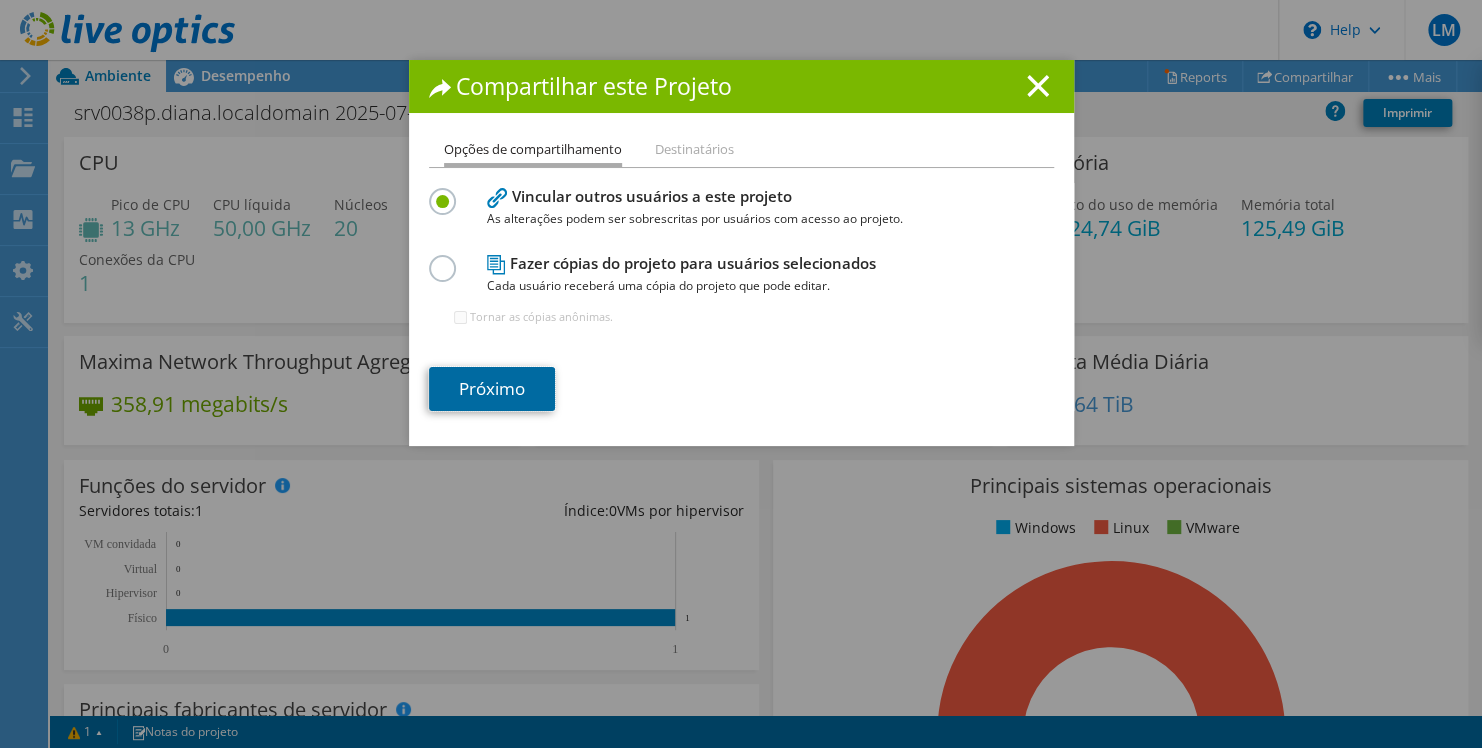 click on "Próximo" at bounding box center [492, 389] 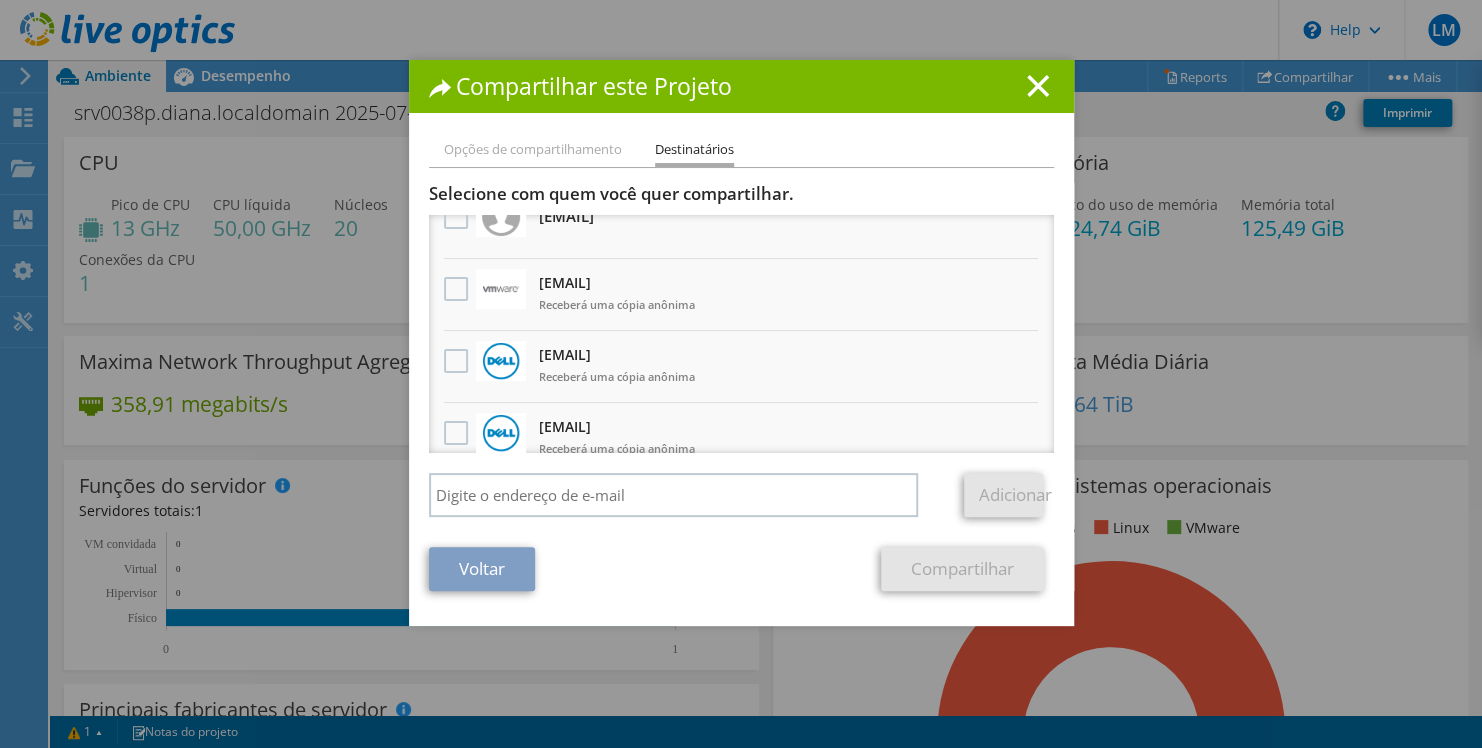scroll, scrollTop: 0, scrollLeft: 0, axis: both 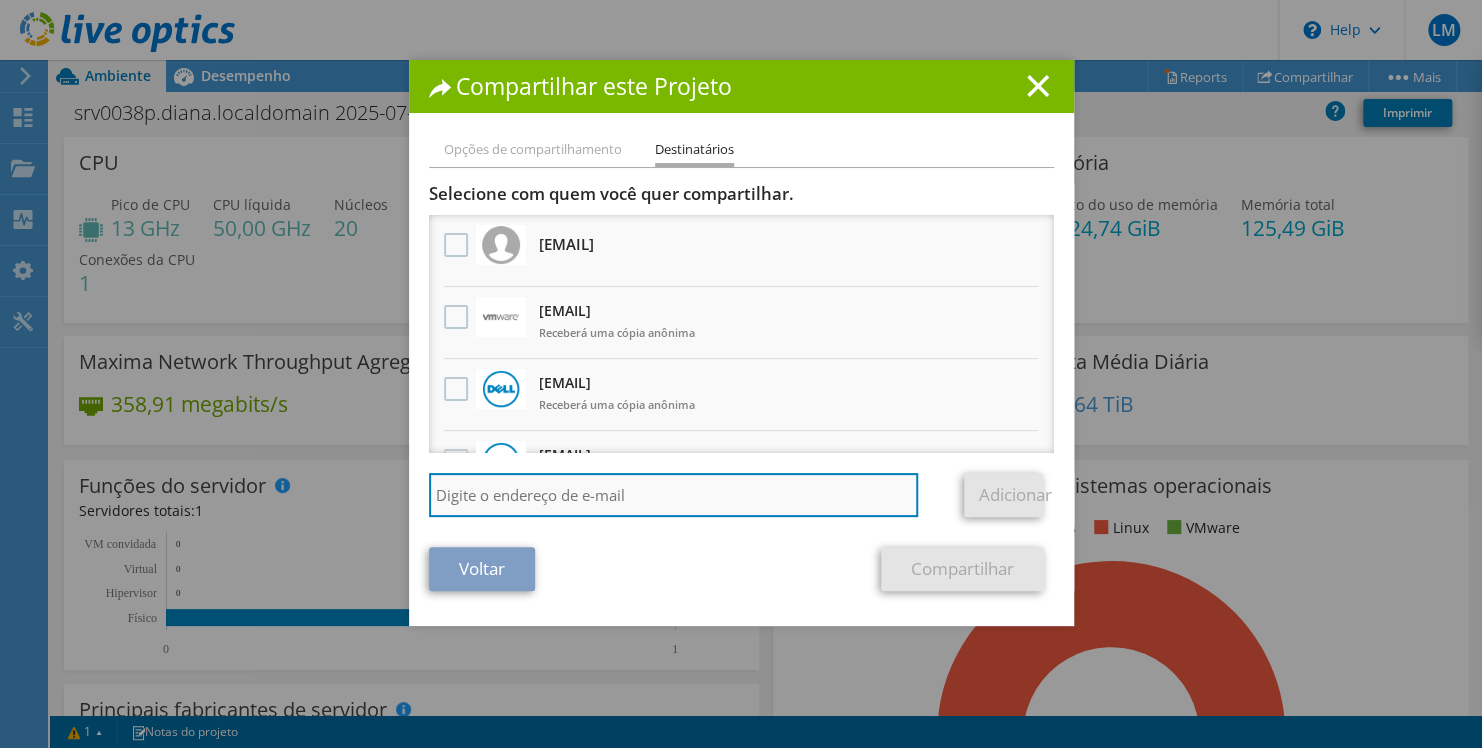 click at bounding box center (674, 495) 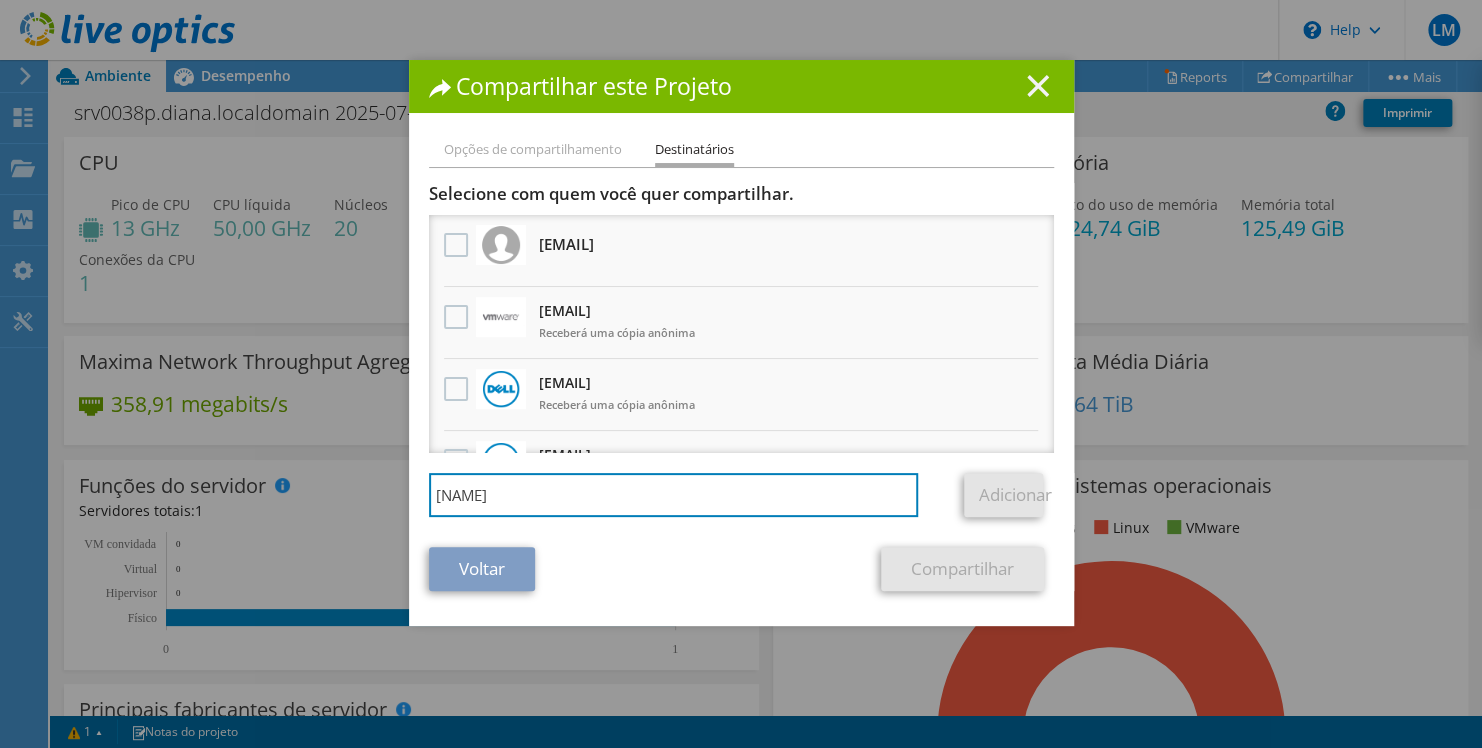 type on "[NAME]" 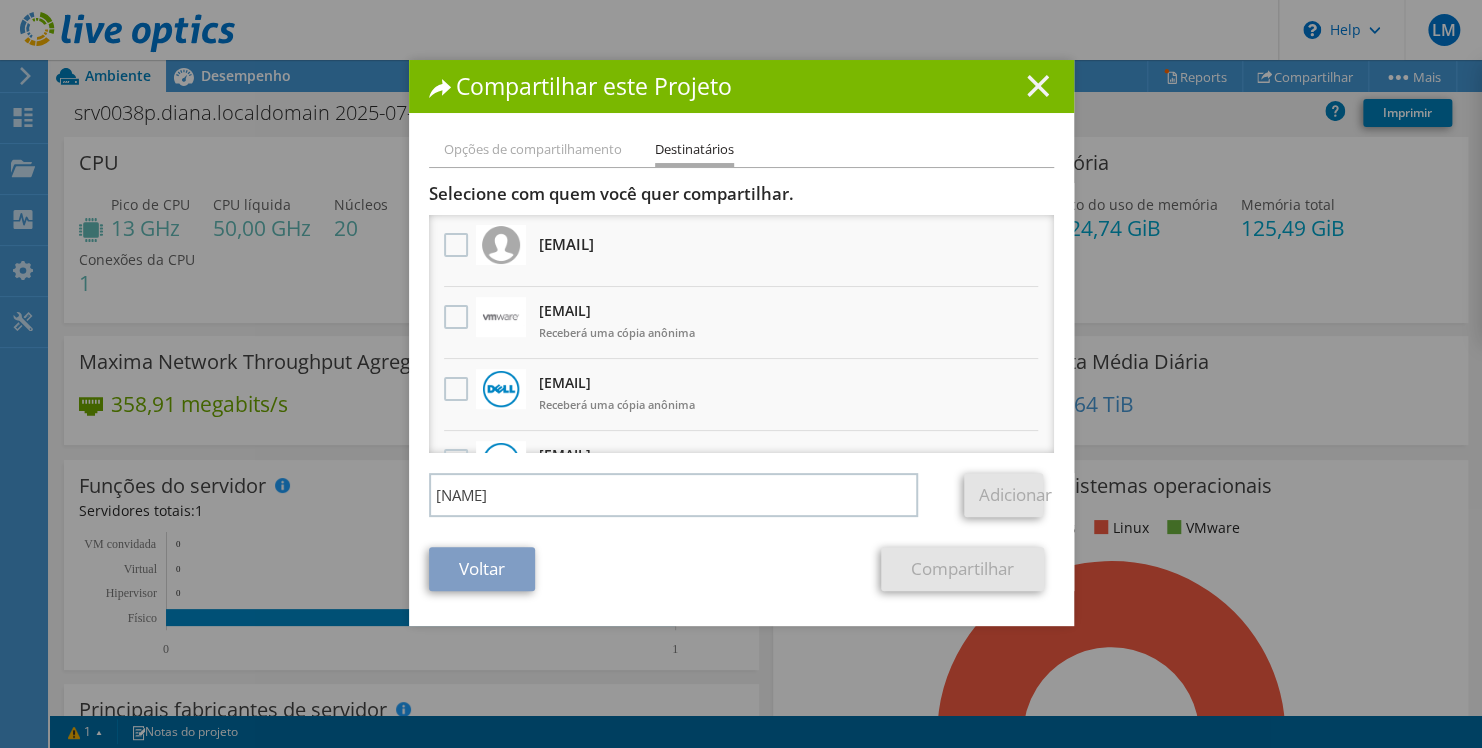 click 